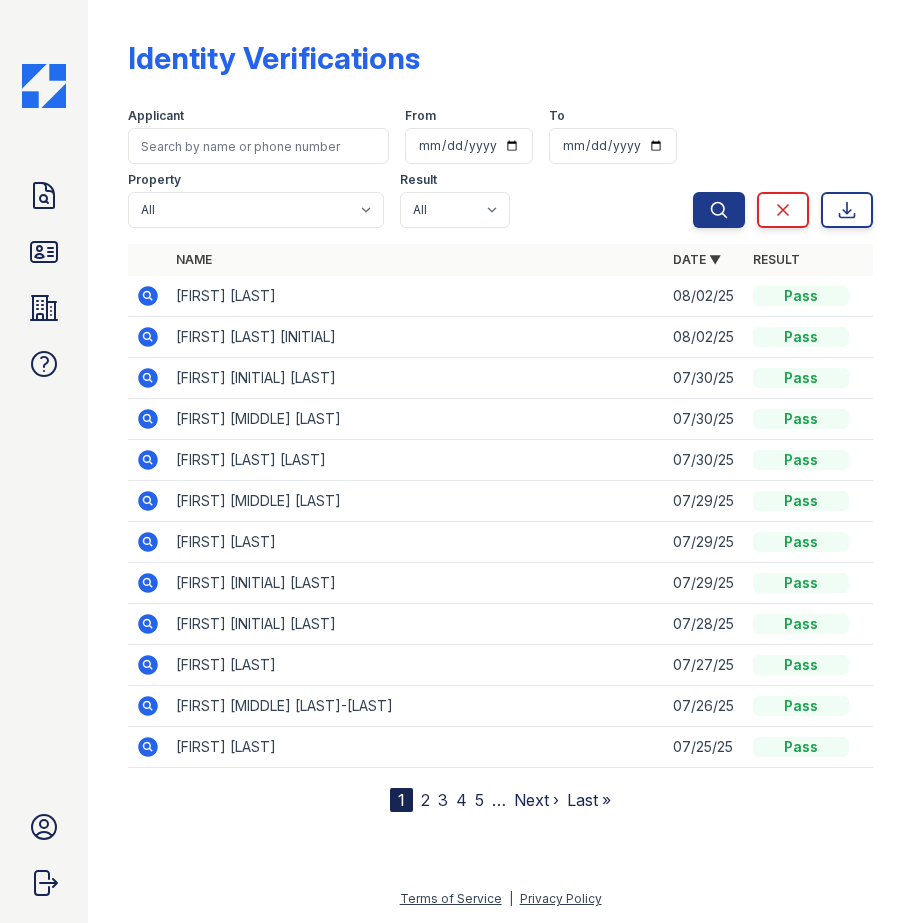 scroll, scrollTop: 0, scrollLeft: 0, axis: both 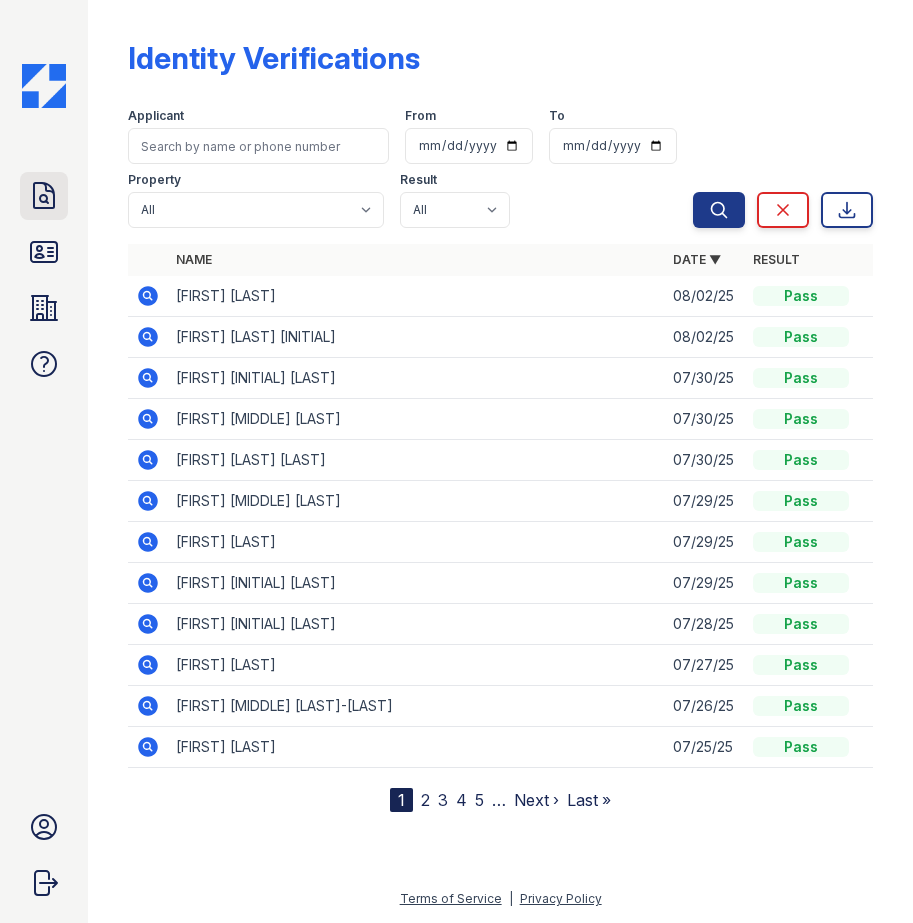 click 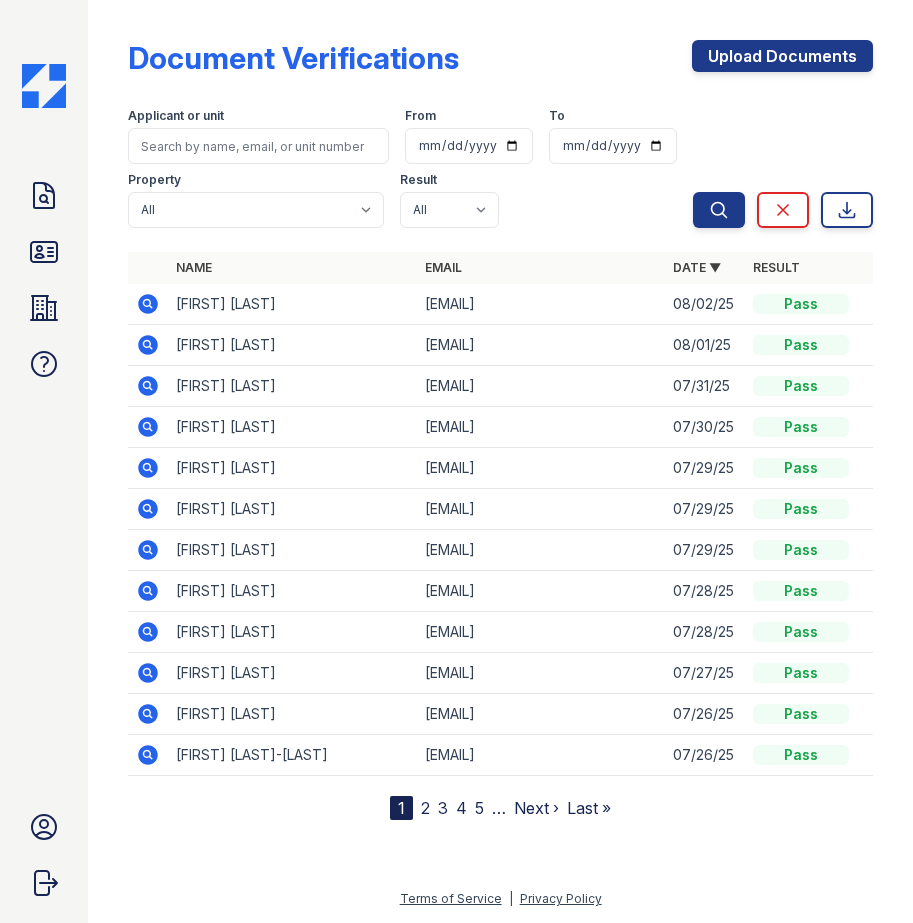click 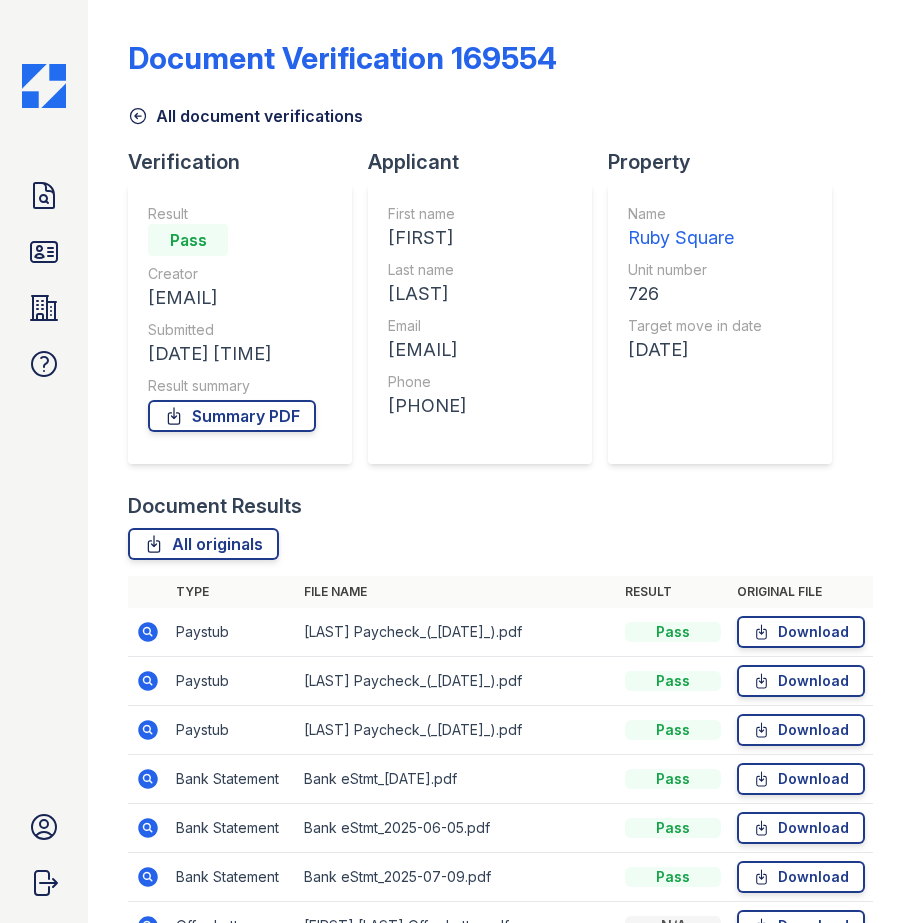 scroll, scrollTop: 0, scrollLeft: 0, axis: both 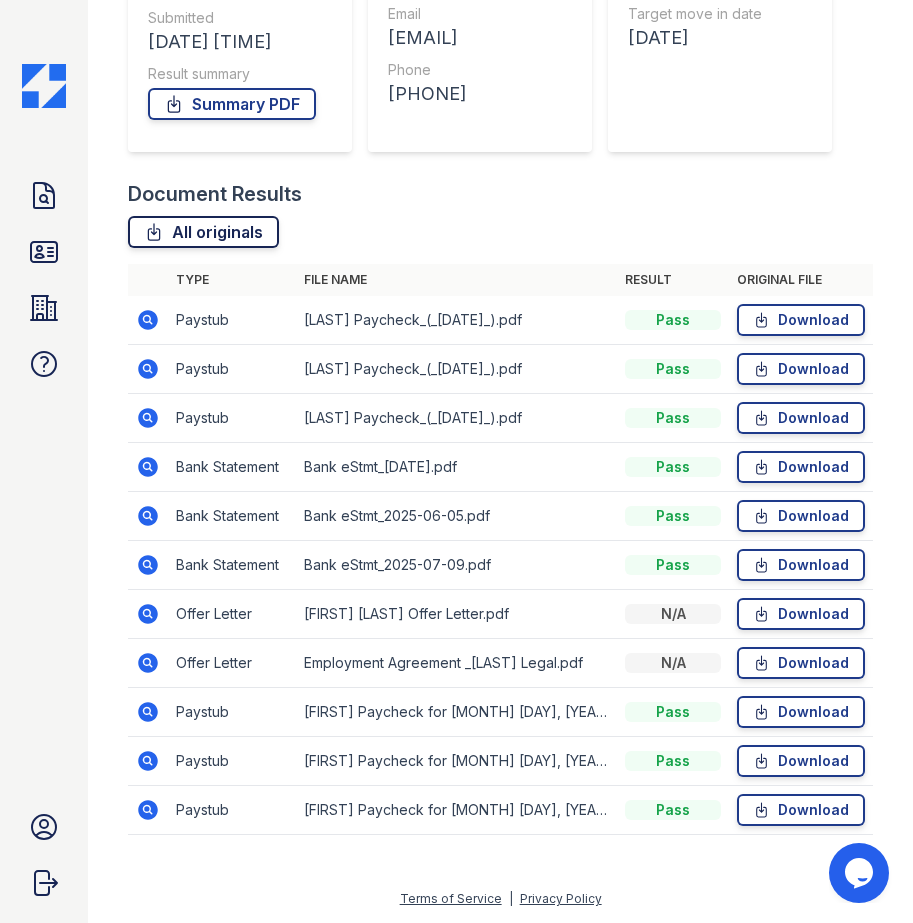 click on "All originals" at bounding box center (203, 232) 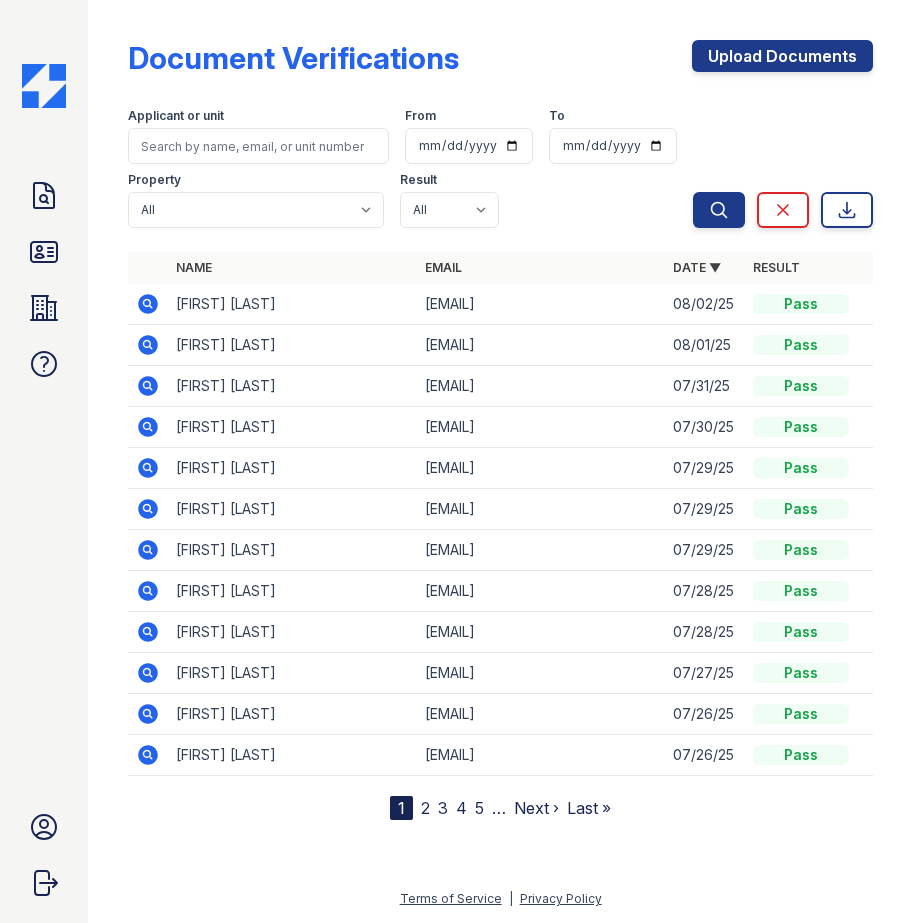 scroll, scrollTop: 0, scrollLeft: 0, axis: both 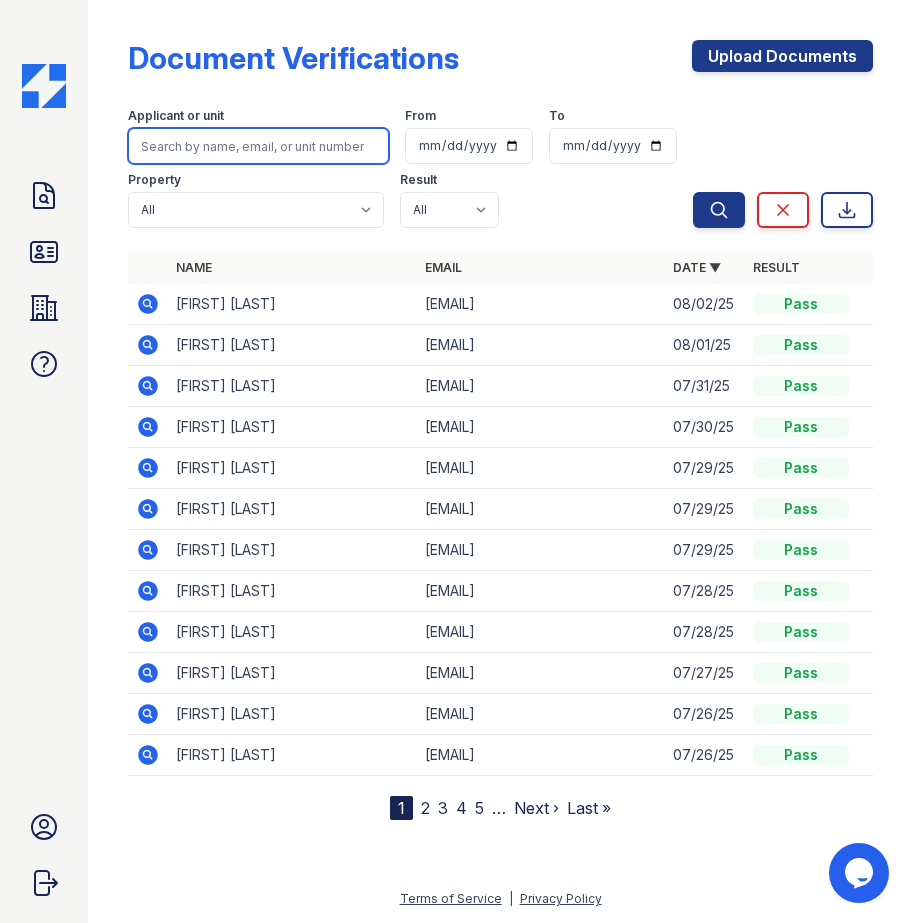click at bounding box center (258, 146) 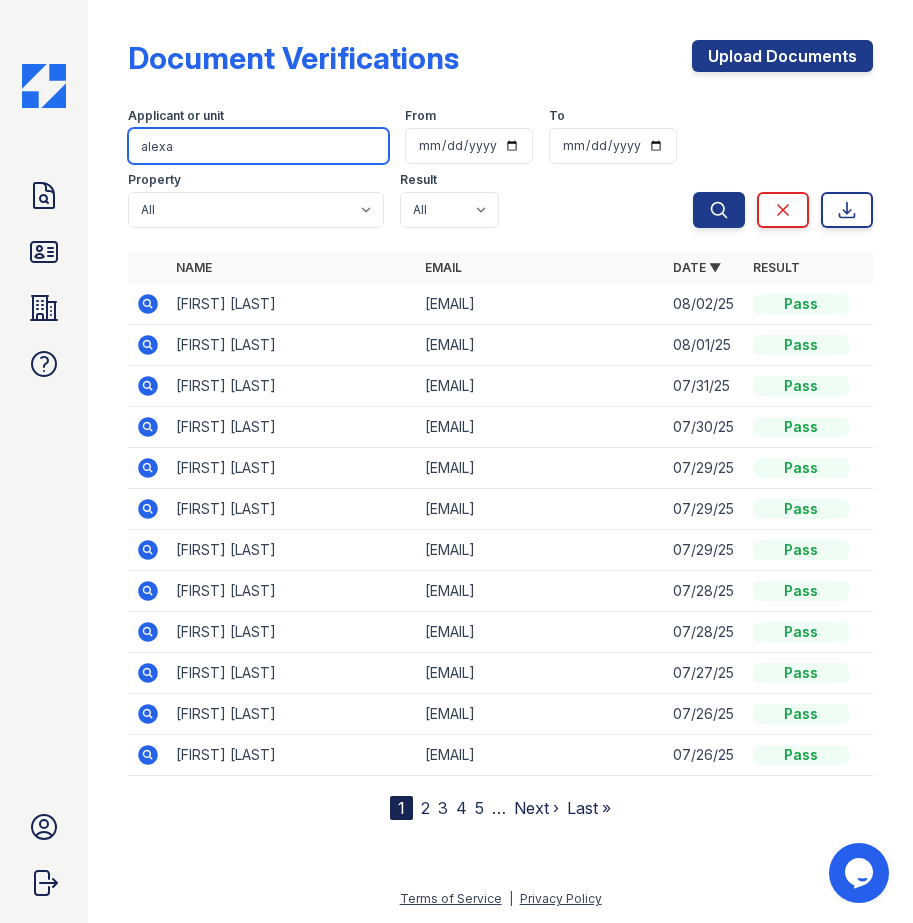 type on "alexa" 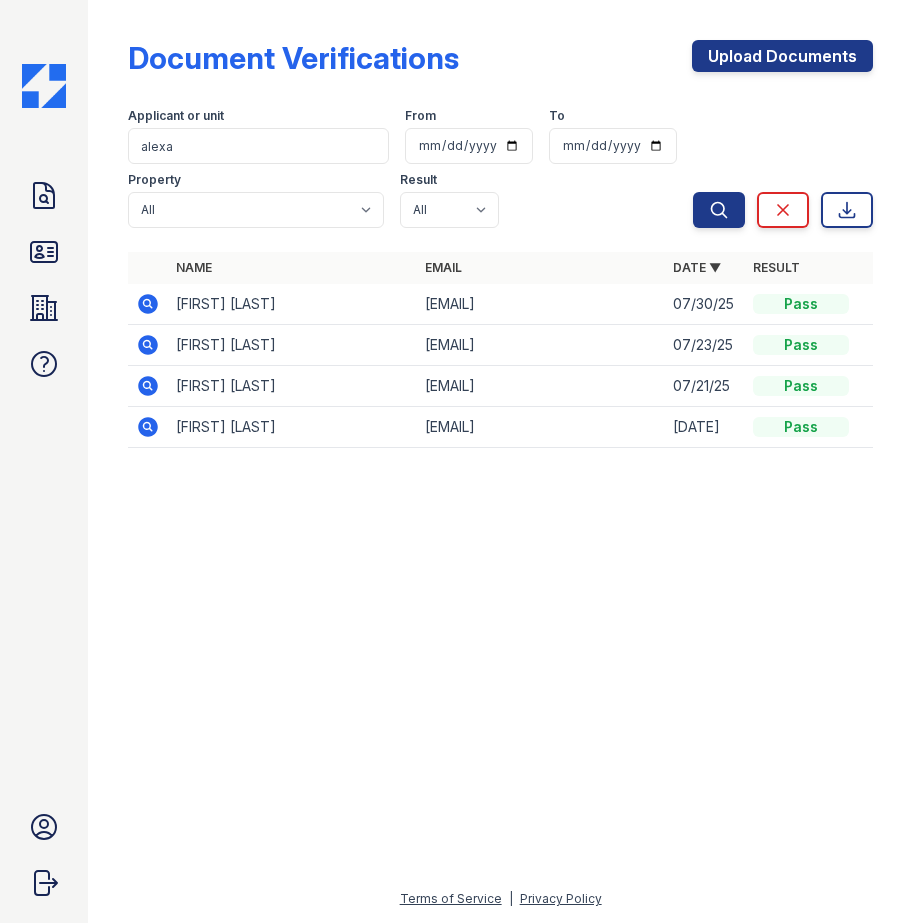 click 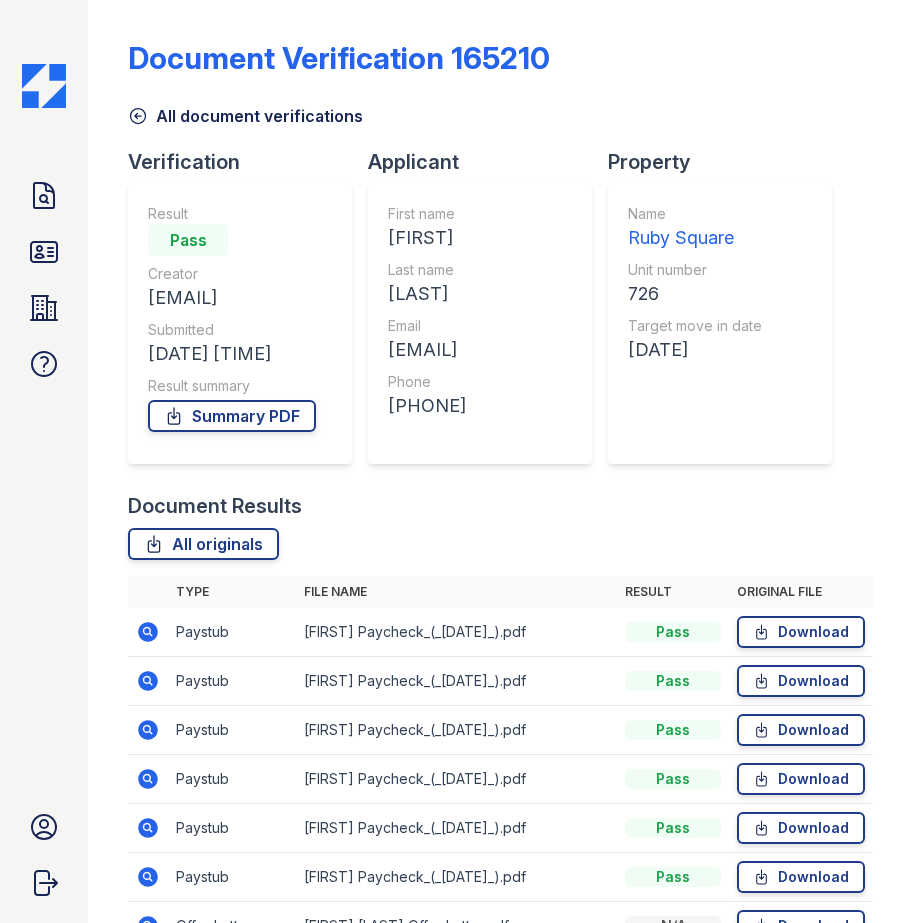 scroll, scrollTop: 0, scrollLeft: 0, axis: both 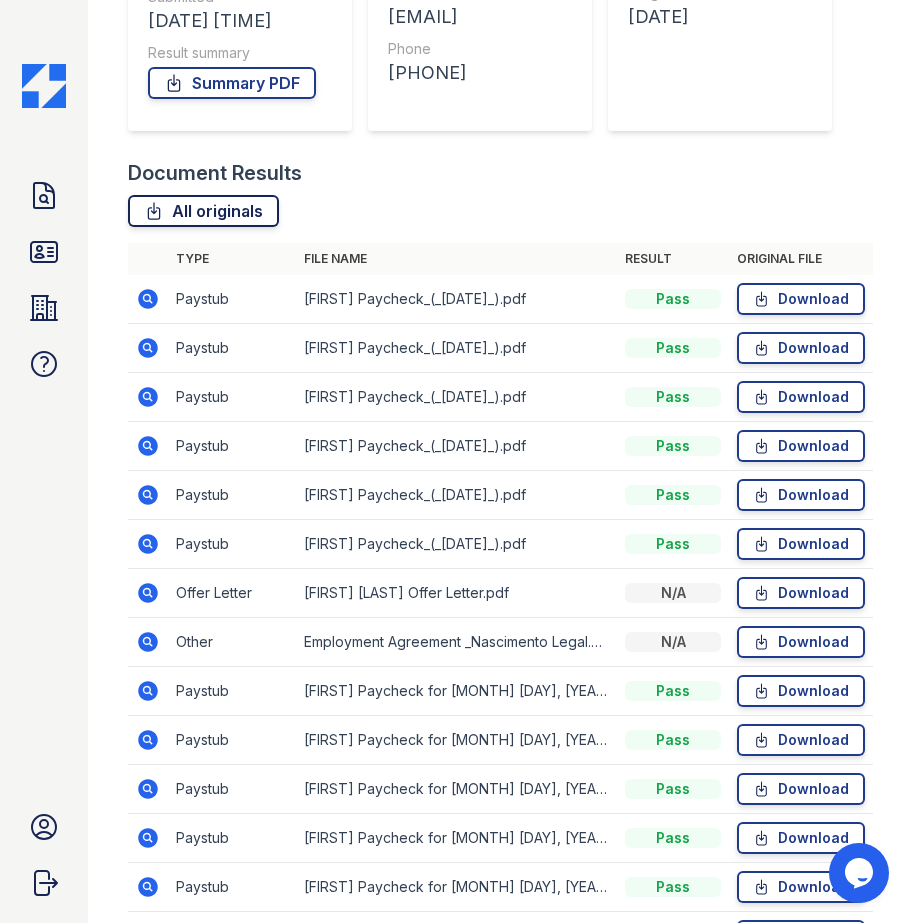 click on "All originals" at bounding box center [203, 211] 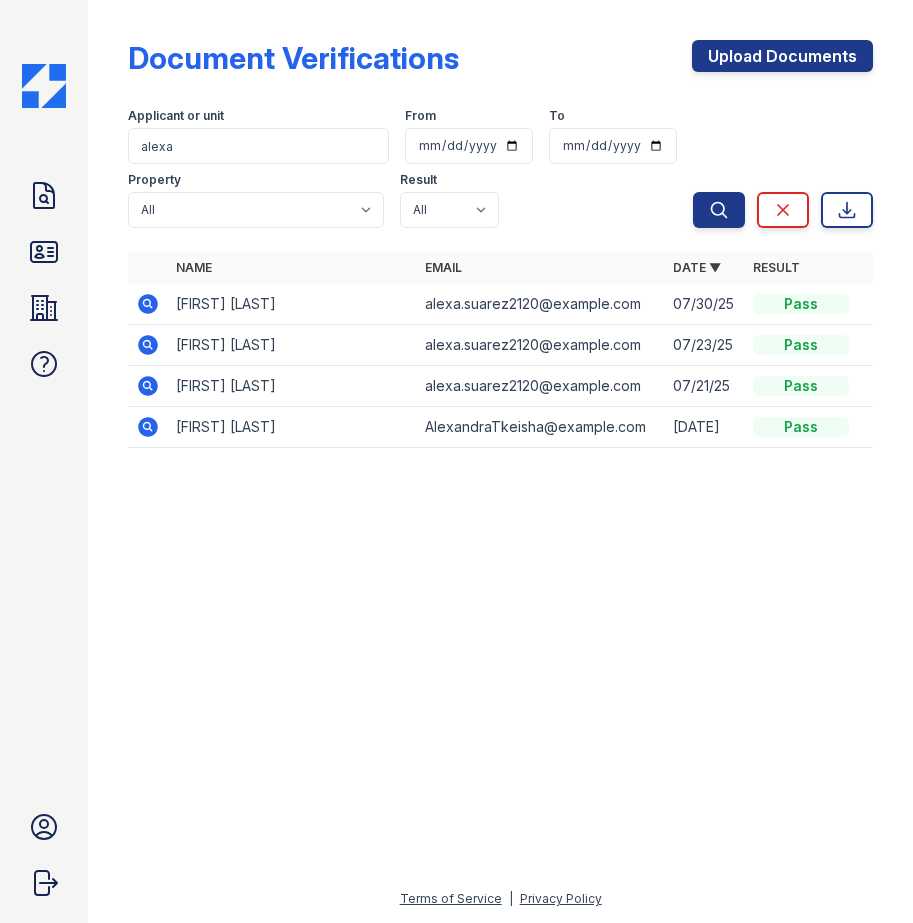 scroll, scrollTop: 0, scrollLeft: 0, axis: both 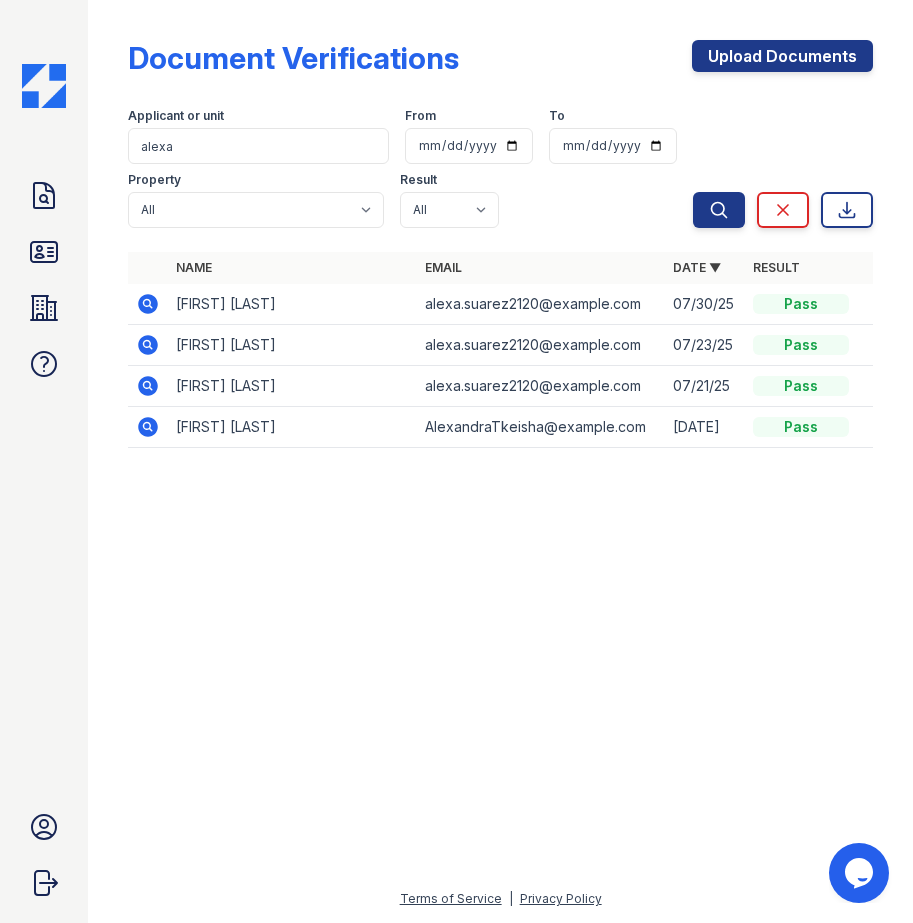 click 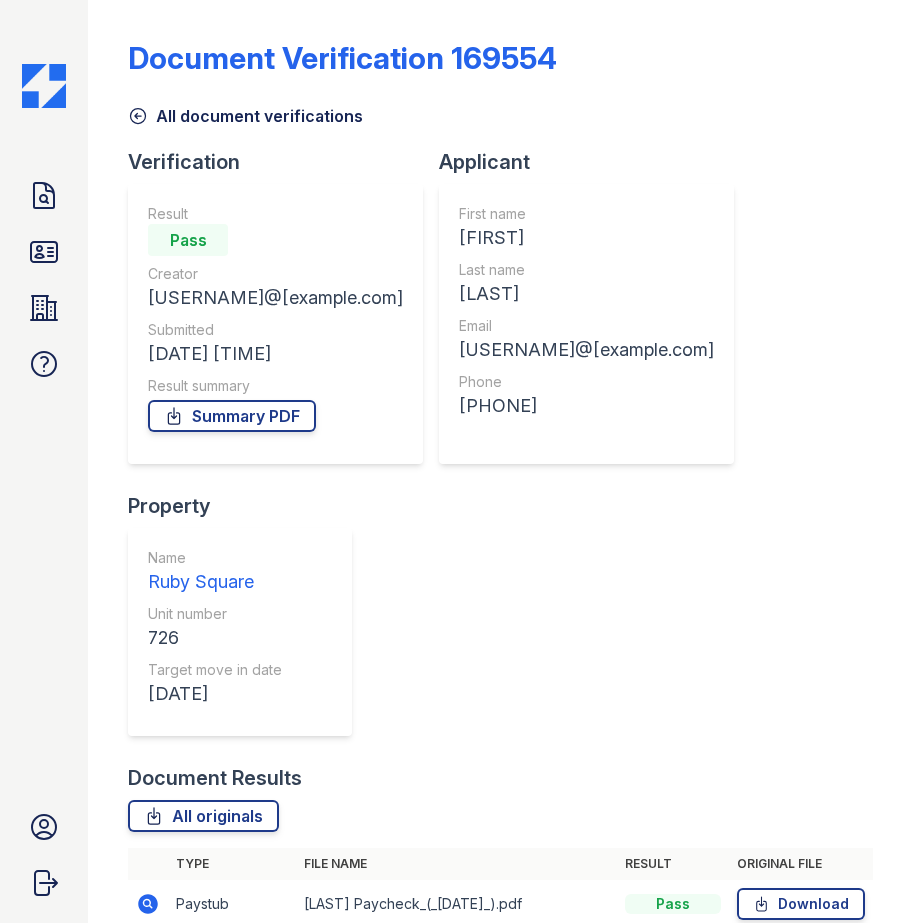 scroll, scrollTop: 0, scrollLeft: 0, axis: both 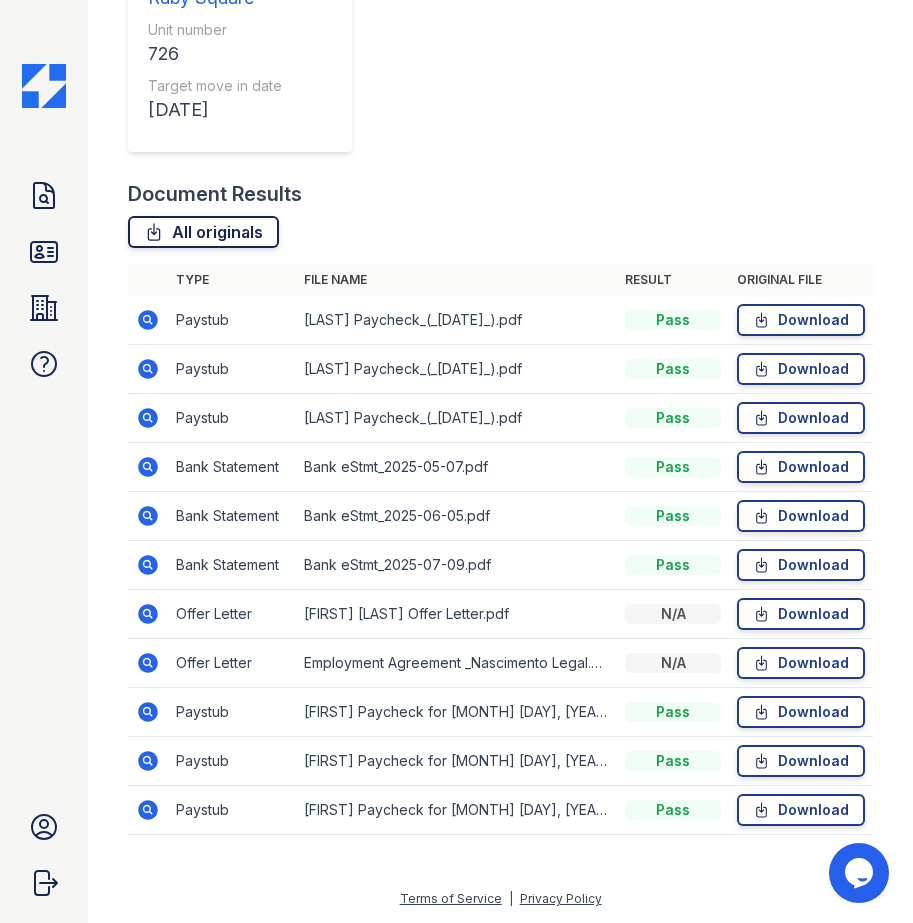 click on "All originals" at bounding box center (203, 232) 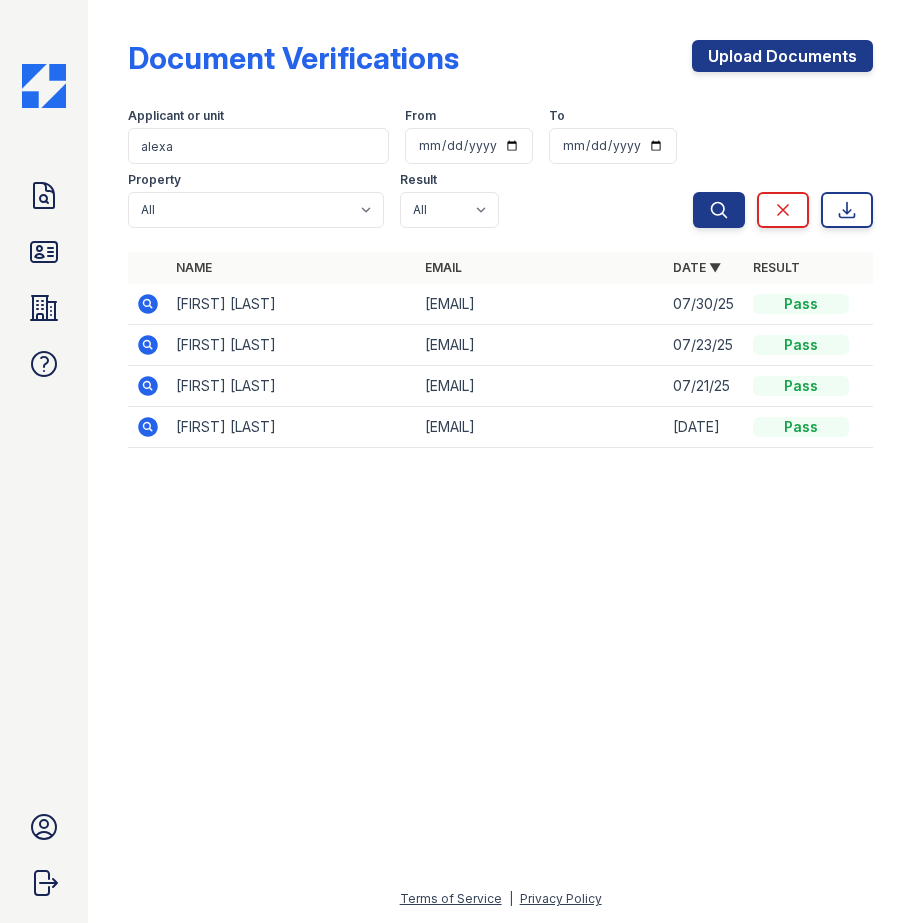 scroll, scrollTop: 0, scrollLeft: 0, axis: both 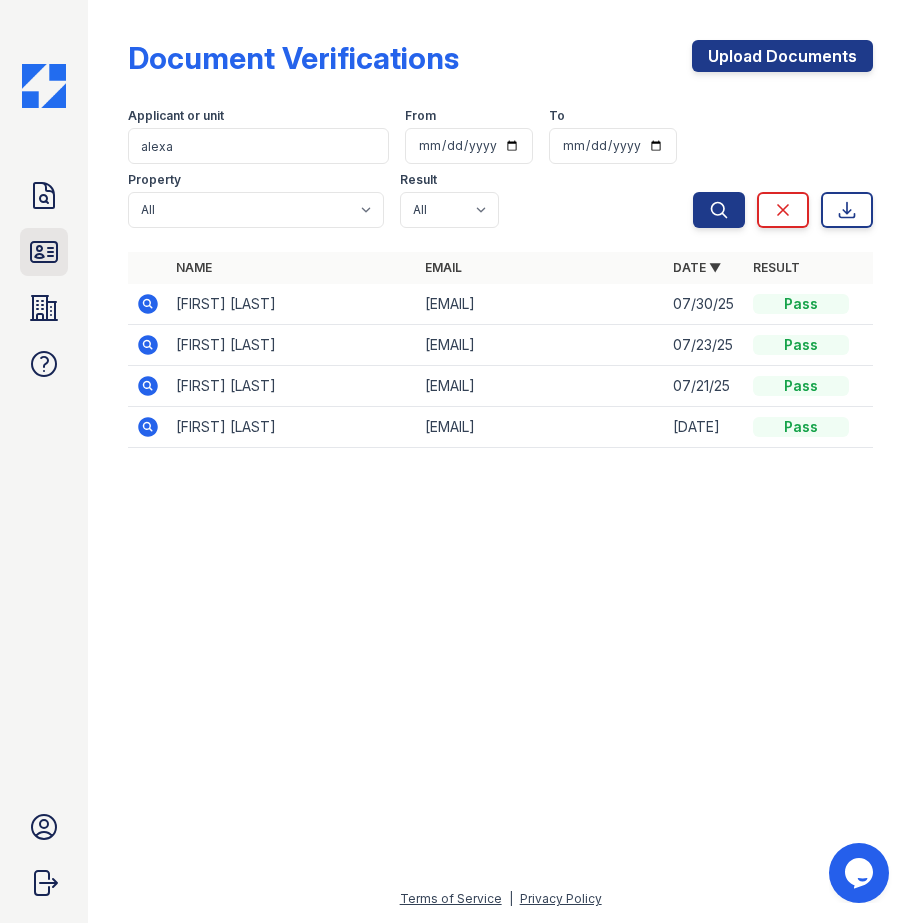 click 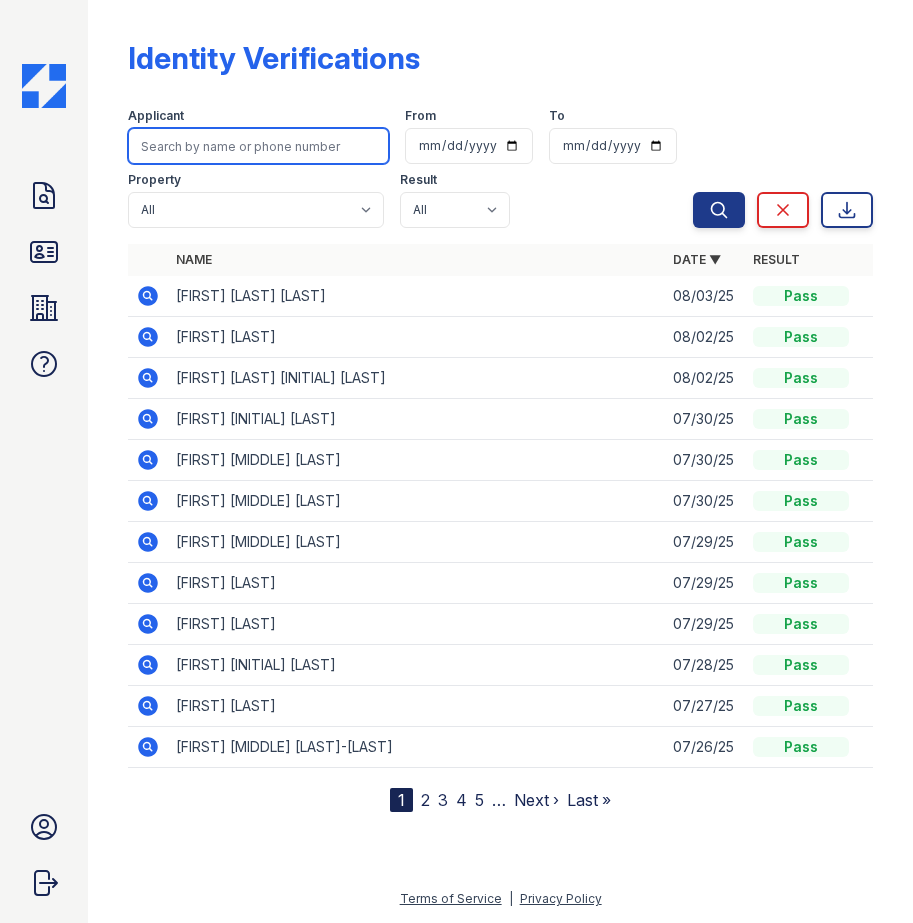 click at bounding box center (258, 146) 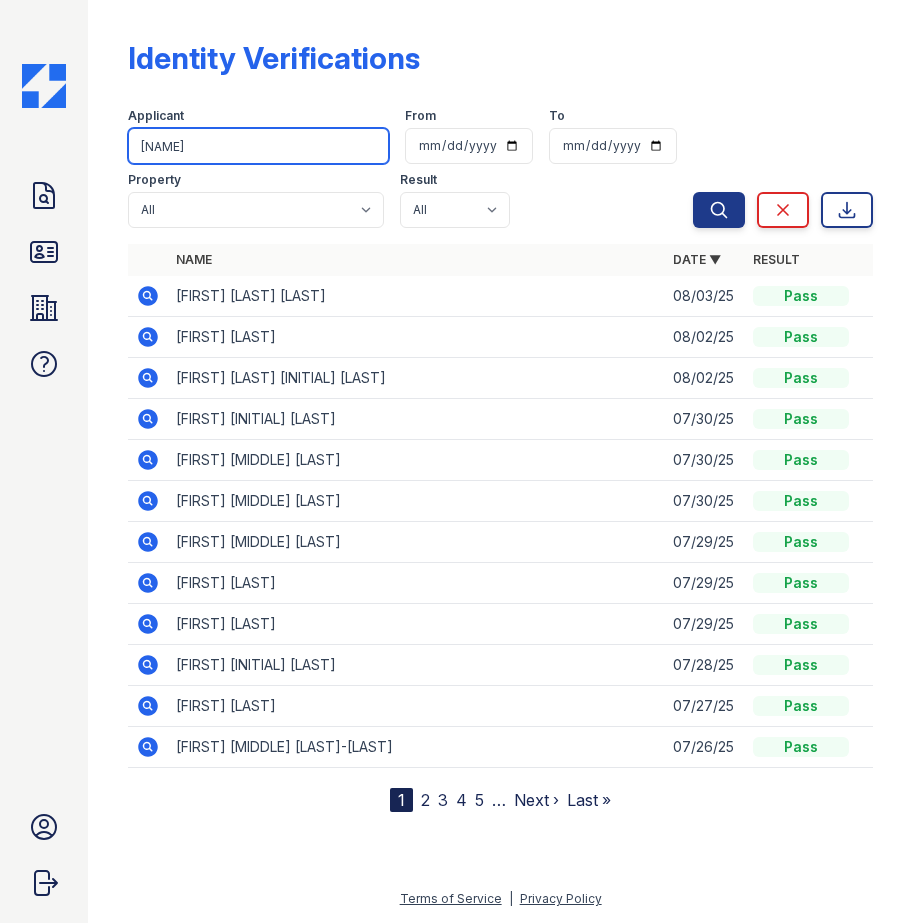 type on "[NAME]" 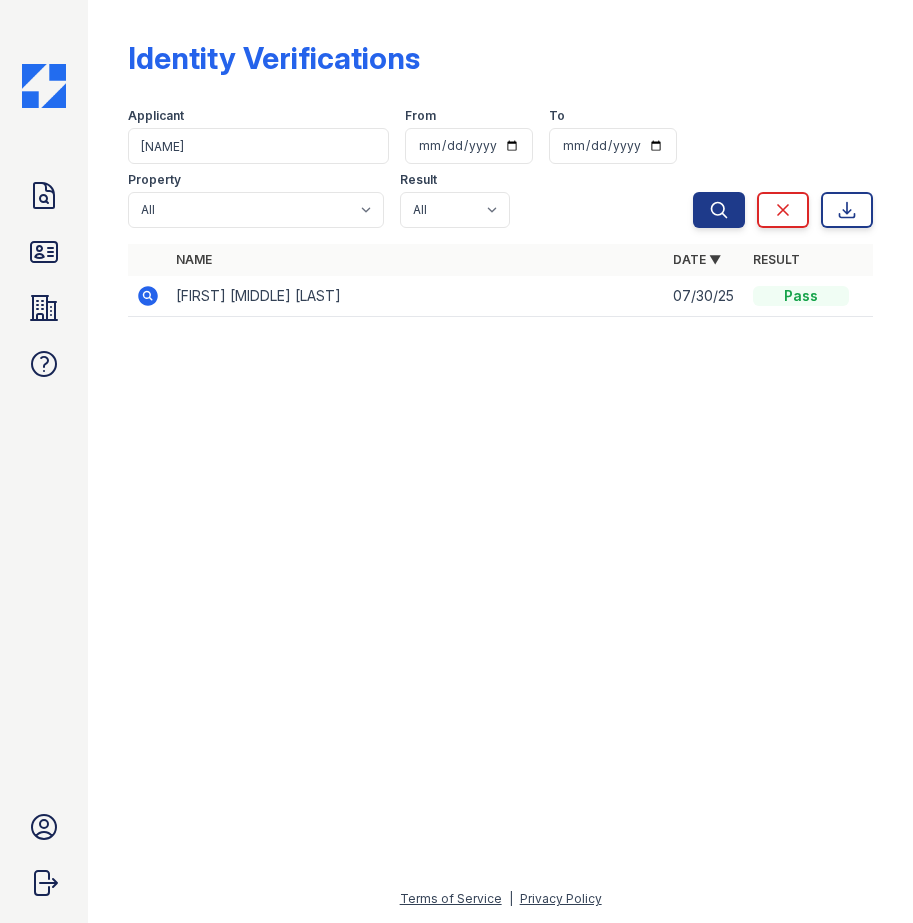 click 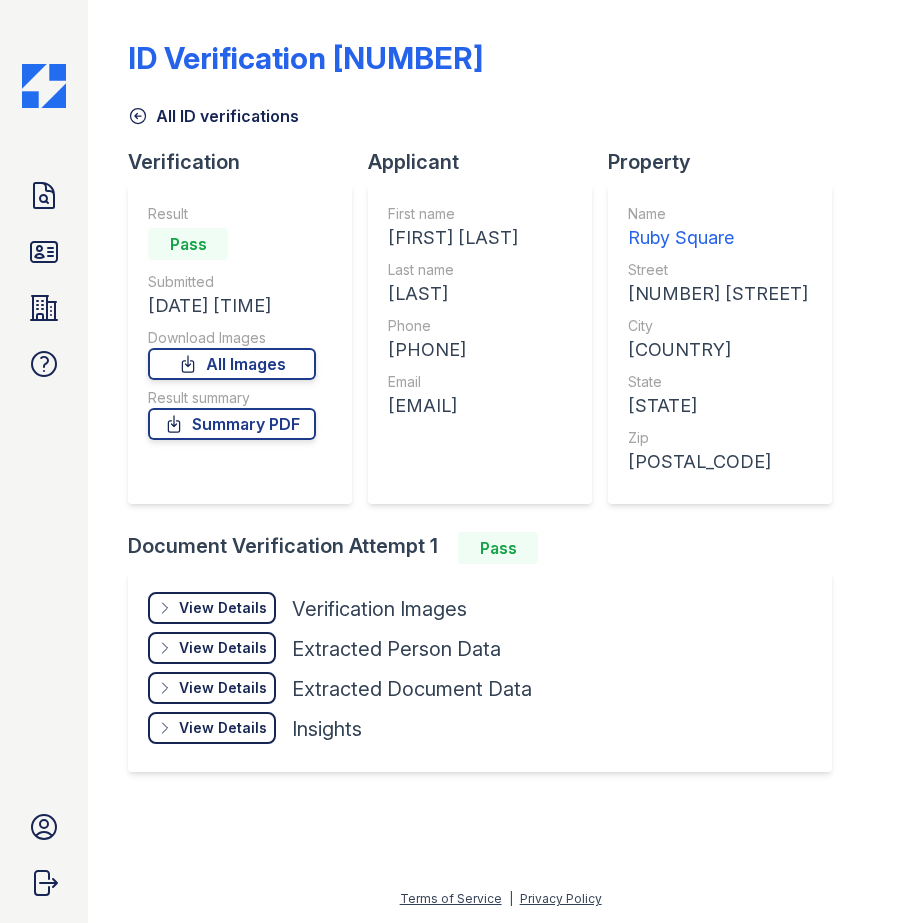 scroll, scrollTop: 0, scrollLeft: 0, axis: both 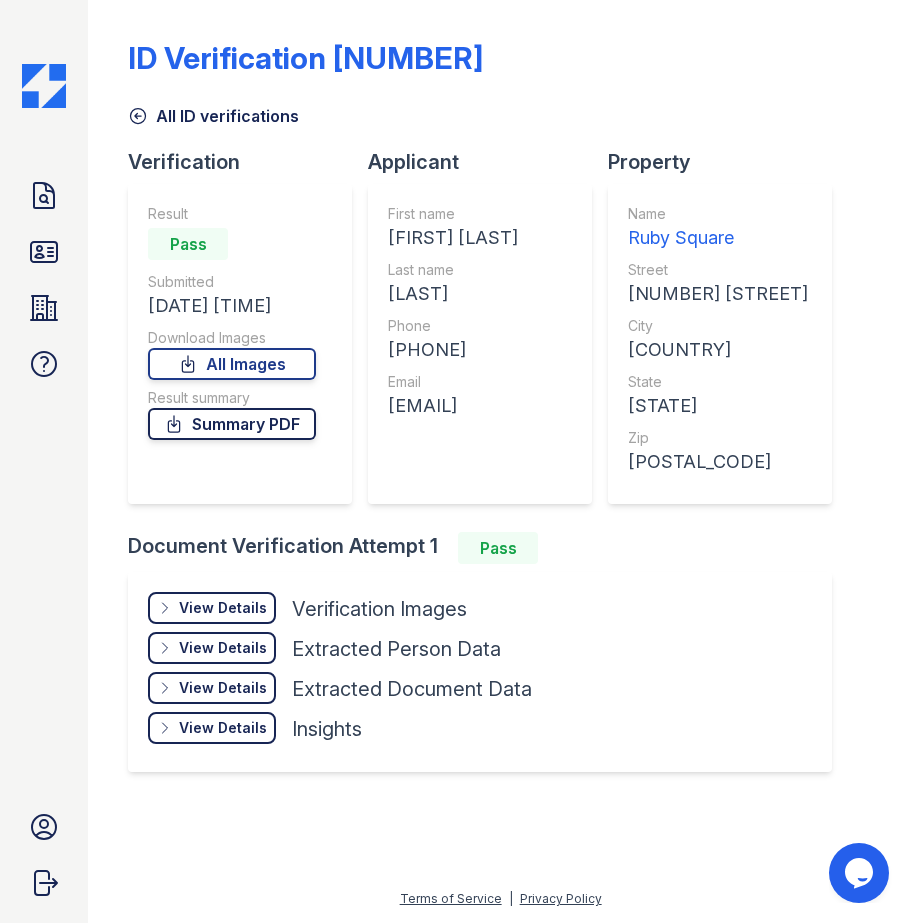click on "Summary PDF" at bounding box center (232, 424) 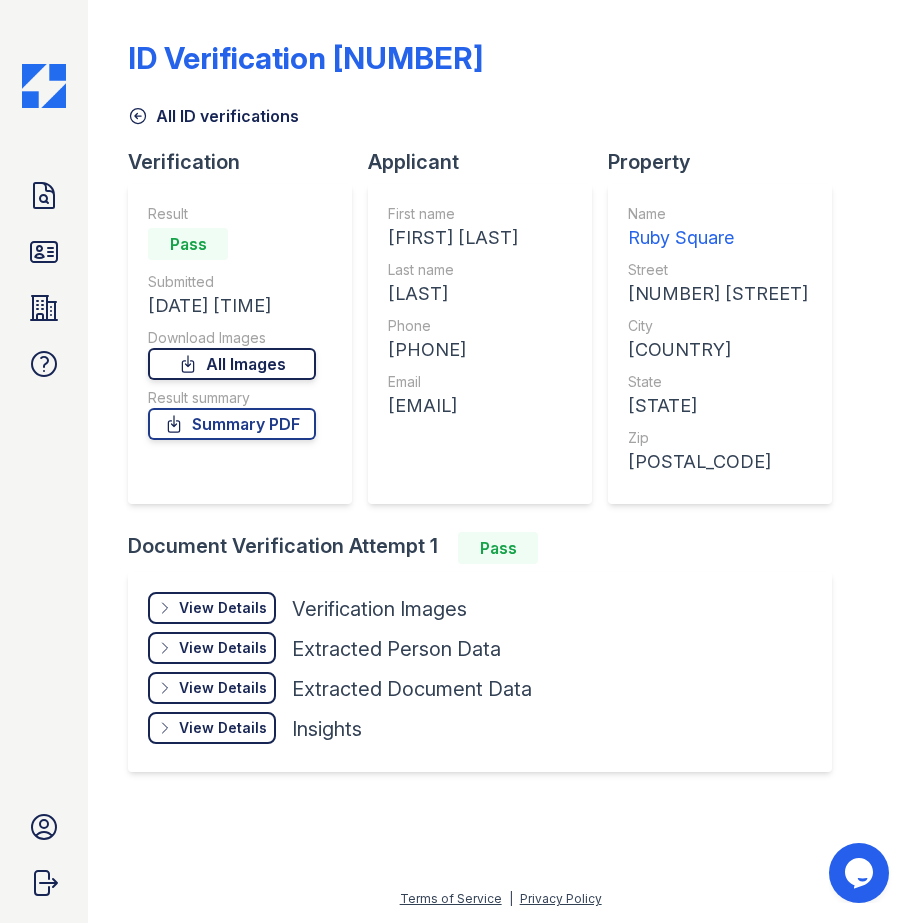 click on "All Images" at bounding box center [232, 364] 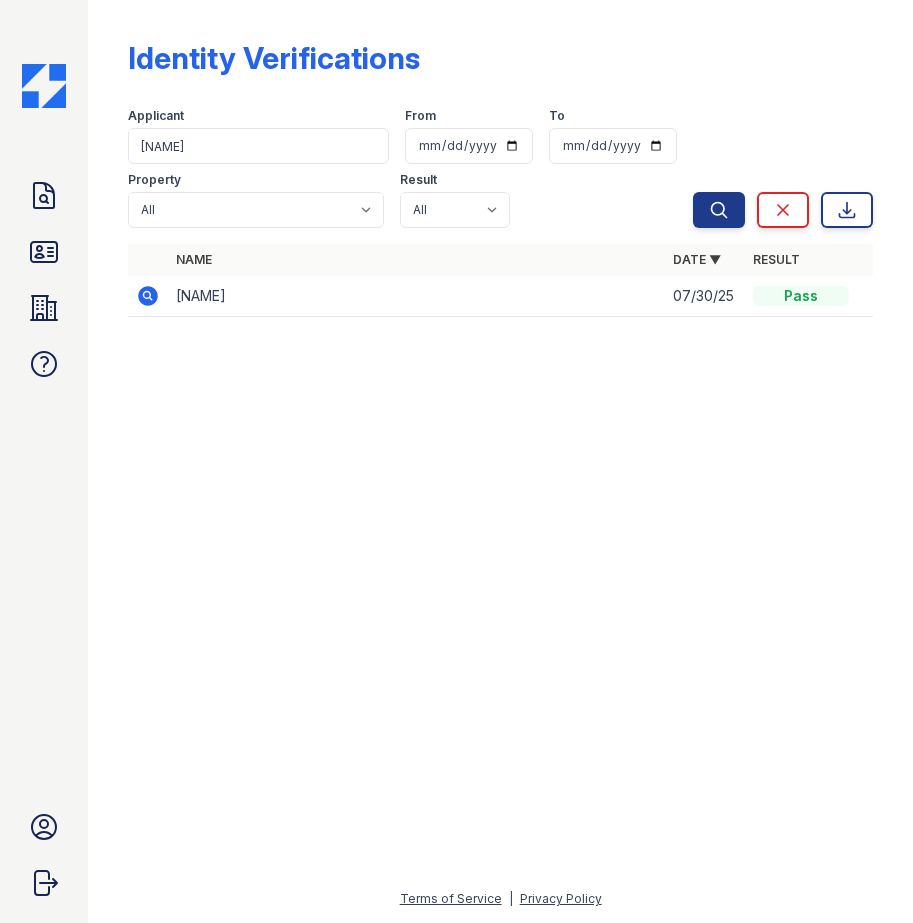 scroll, scrollTop: 0, scrollLeft: 0, axis: both 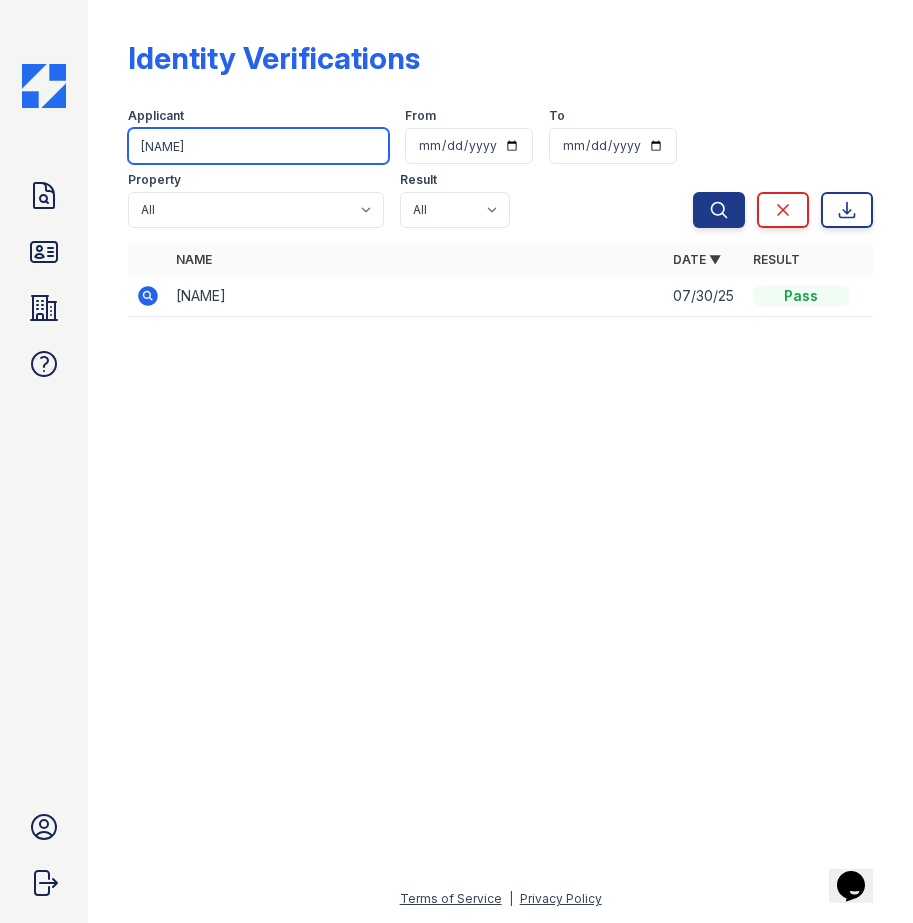 drag, startPoint x: 268, startPoint y: 141, endPoint x: 96, endPoint y: 136, distance: 172.07266 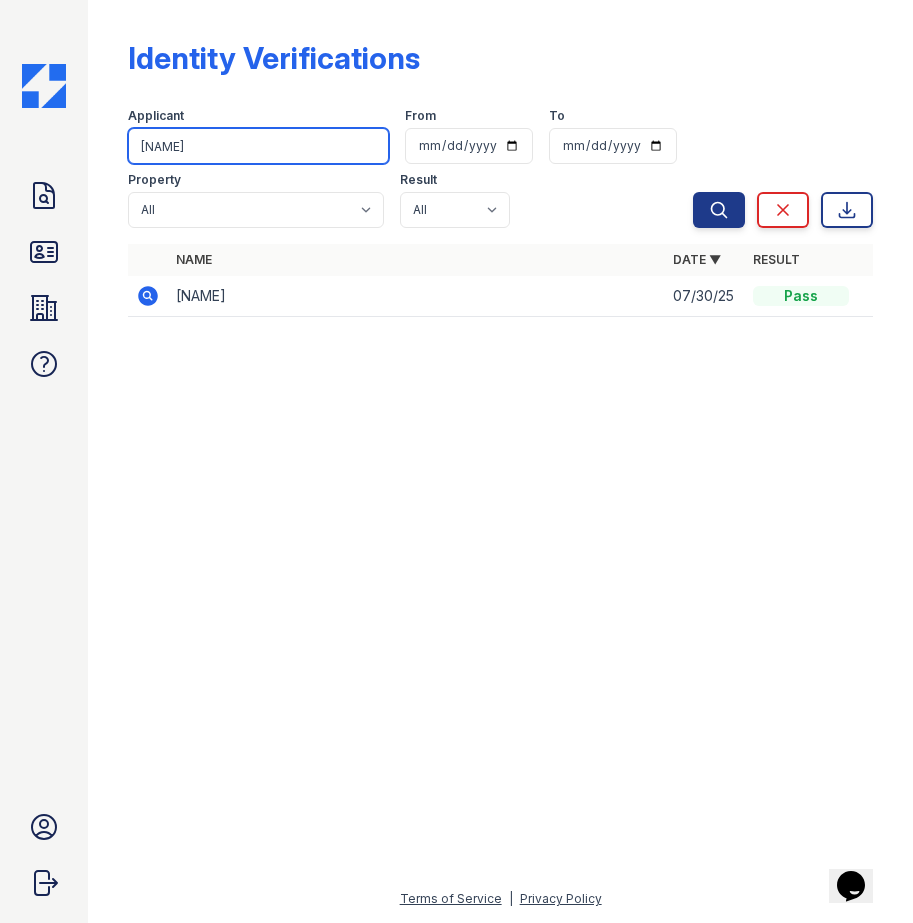 type on "[NAME]" 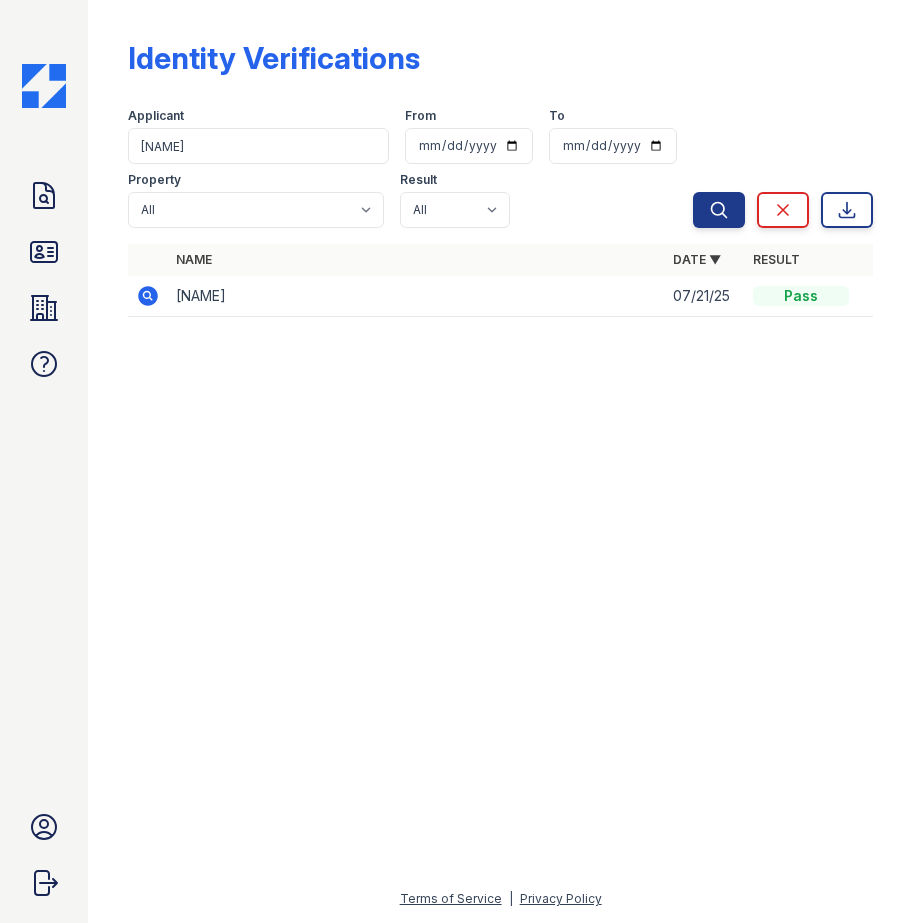 click 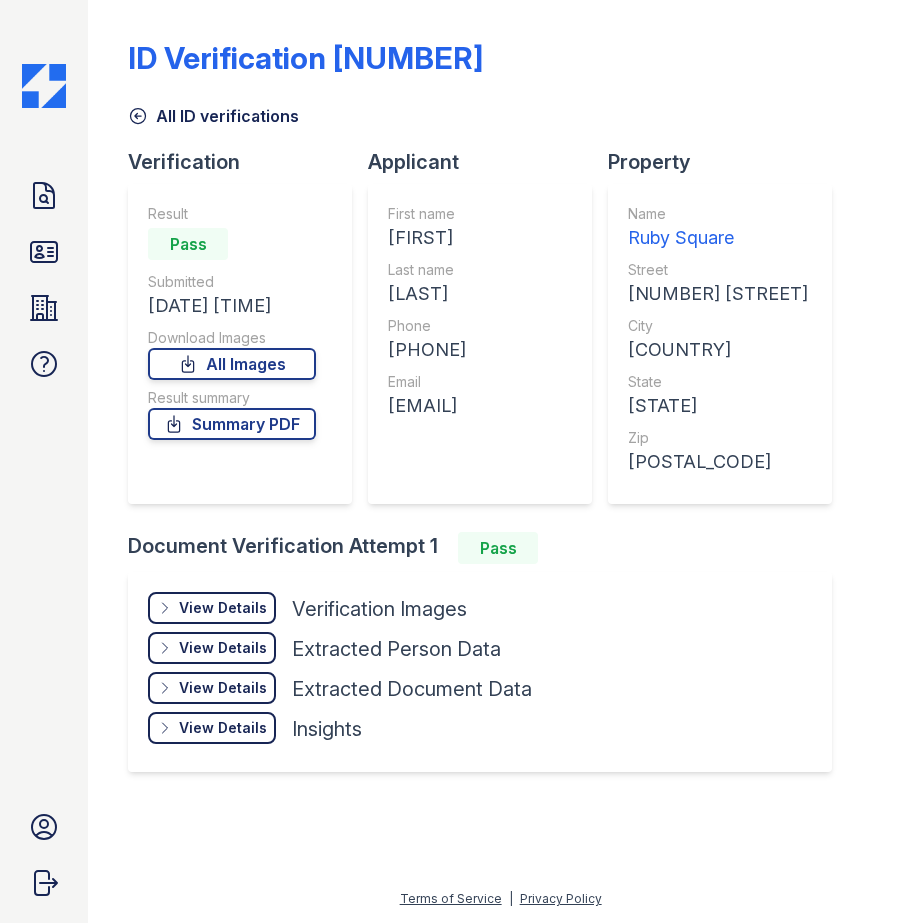 scroll, scrollTop: 0, scrollLeft: 0, axis: both 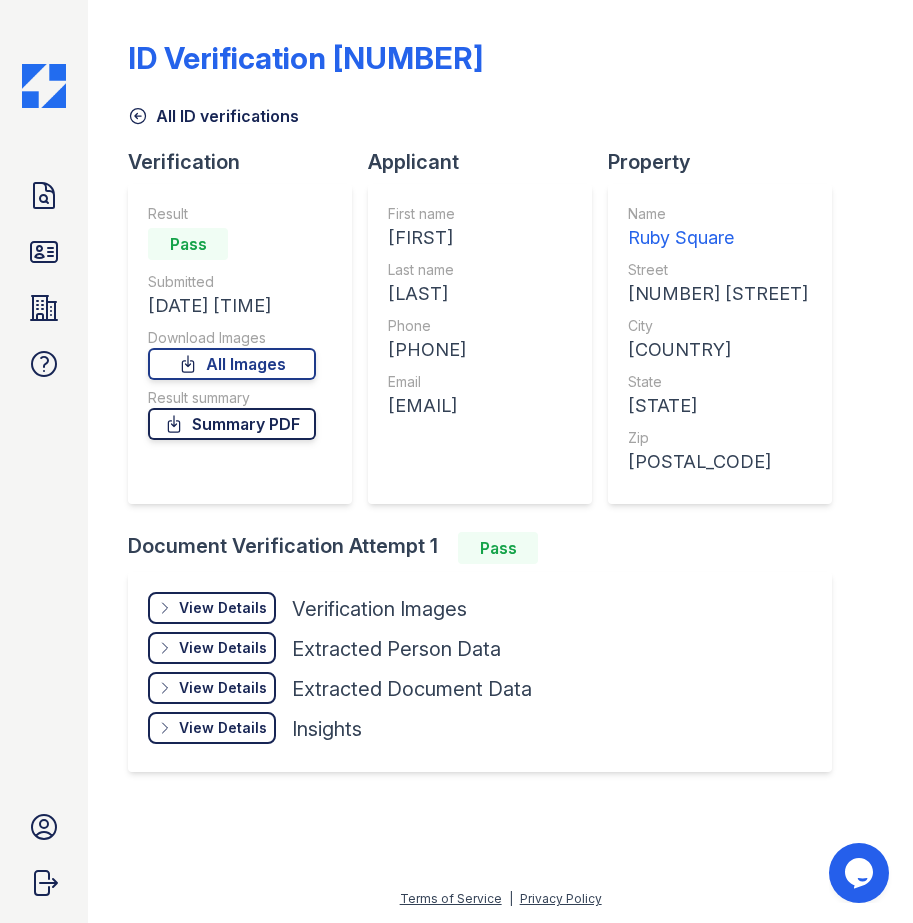 click on "Summary PDF" at bounding box center [232, 424] 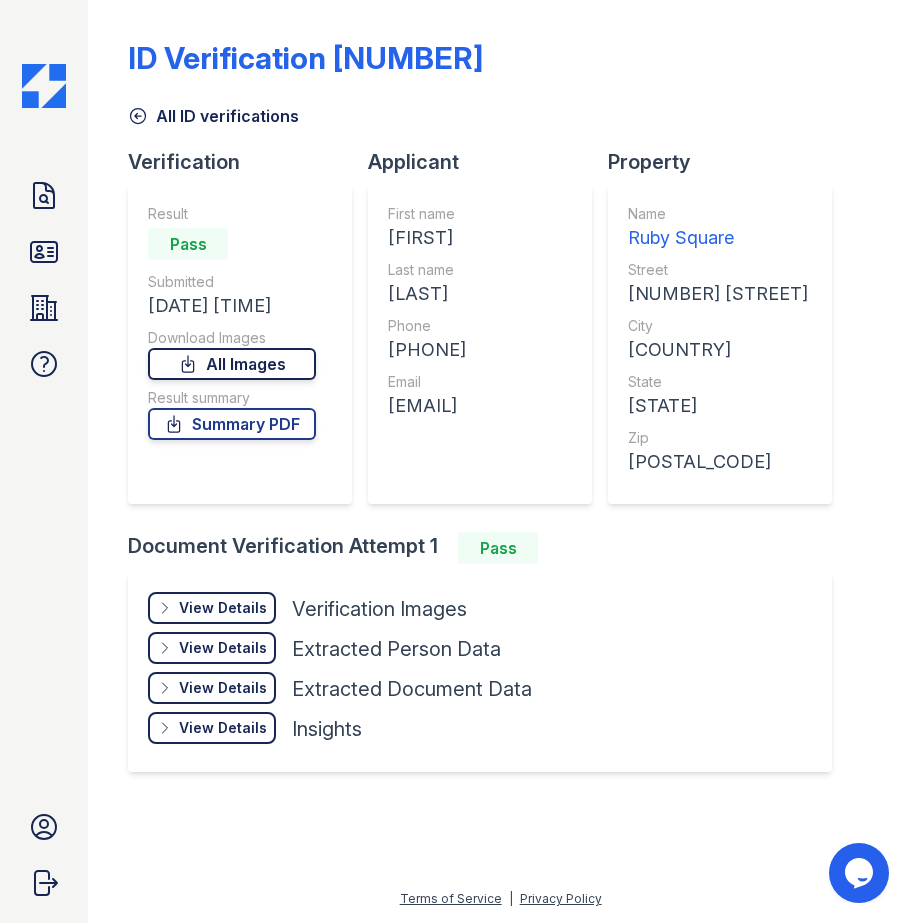 click on "All Images" at bounding box center [232, 364] 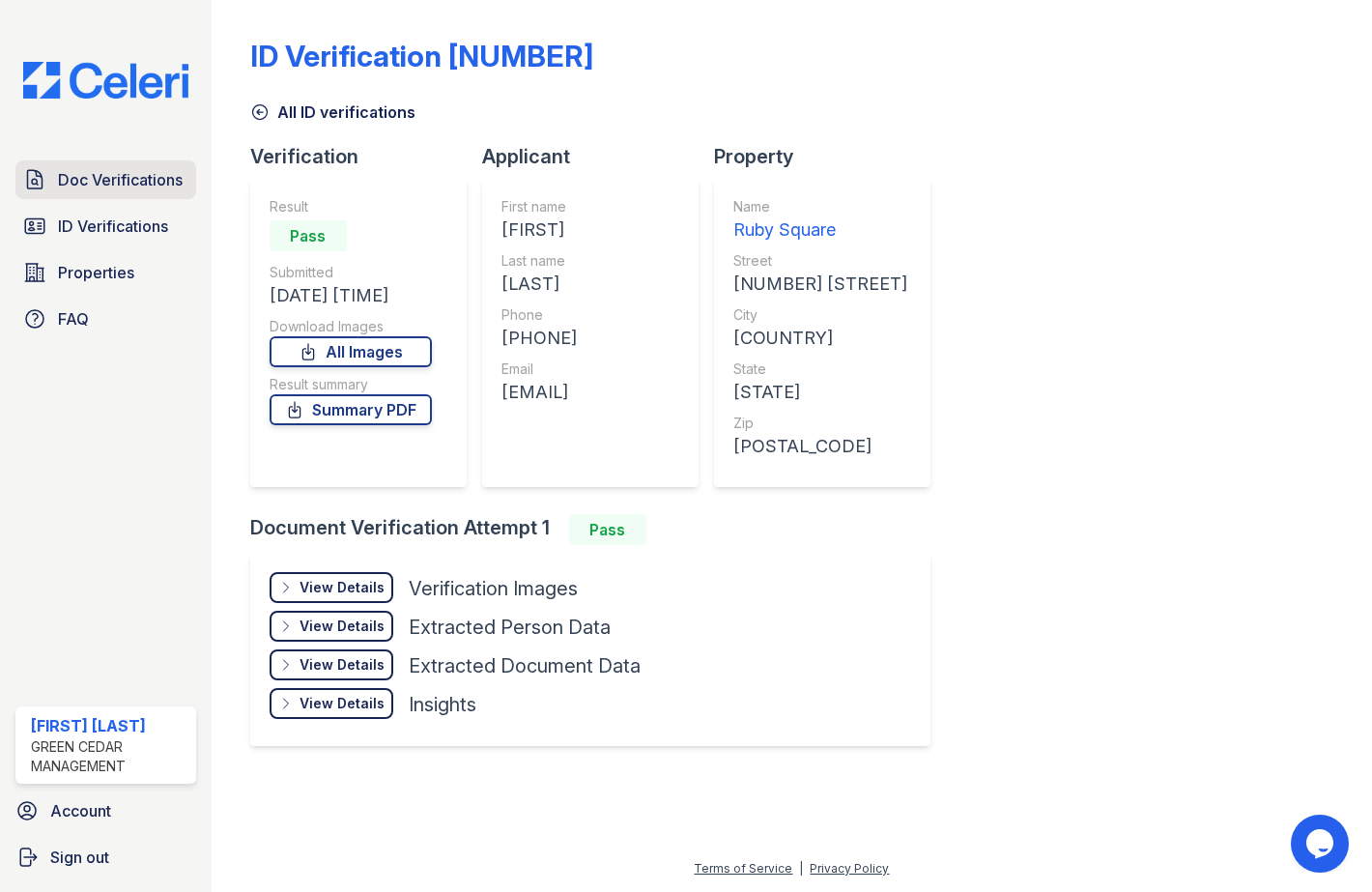 click on "Doc Verifications" at bounding box center (120, 180) 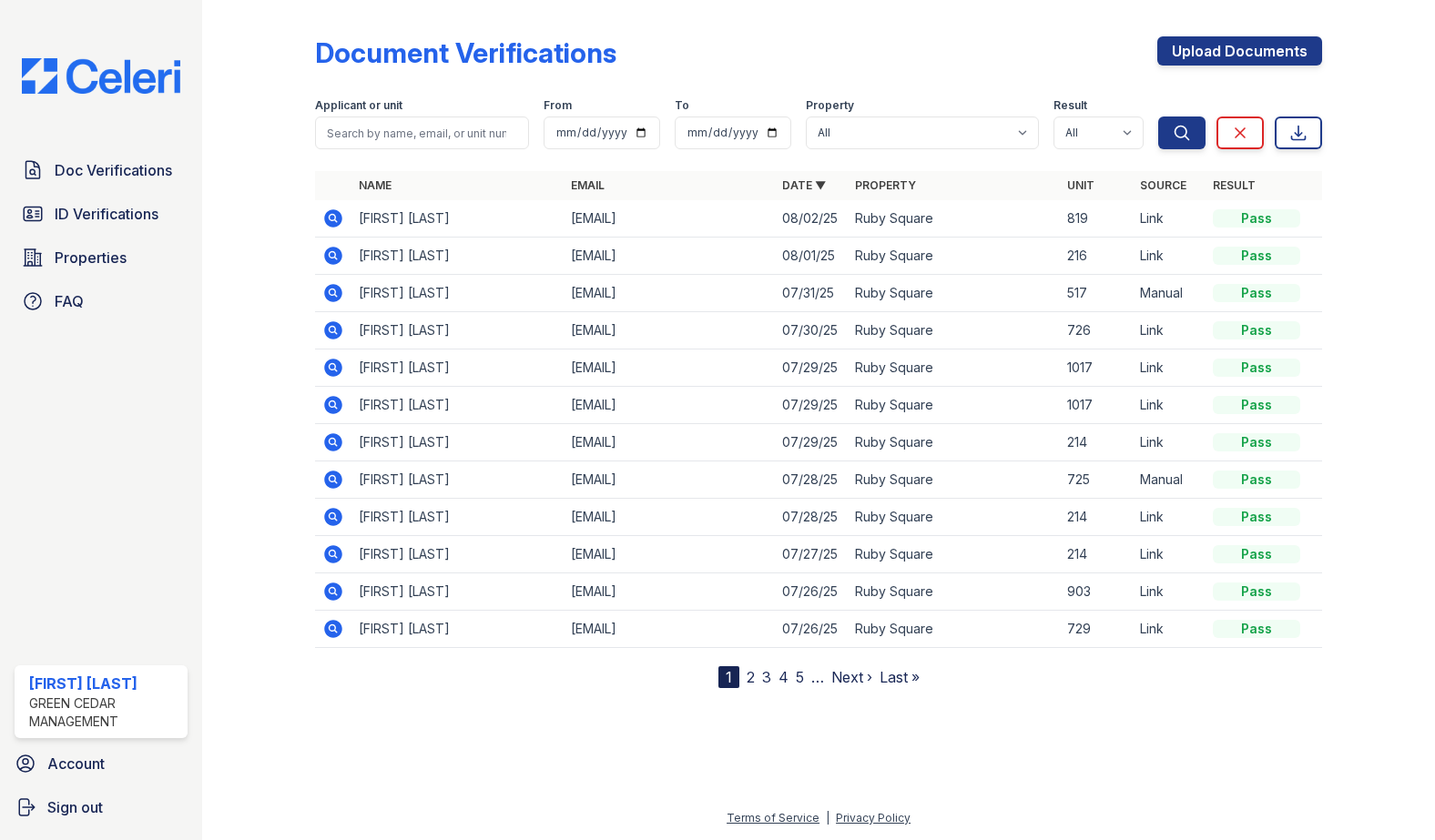 click 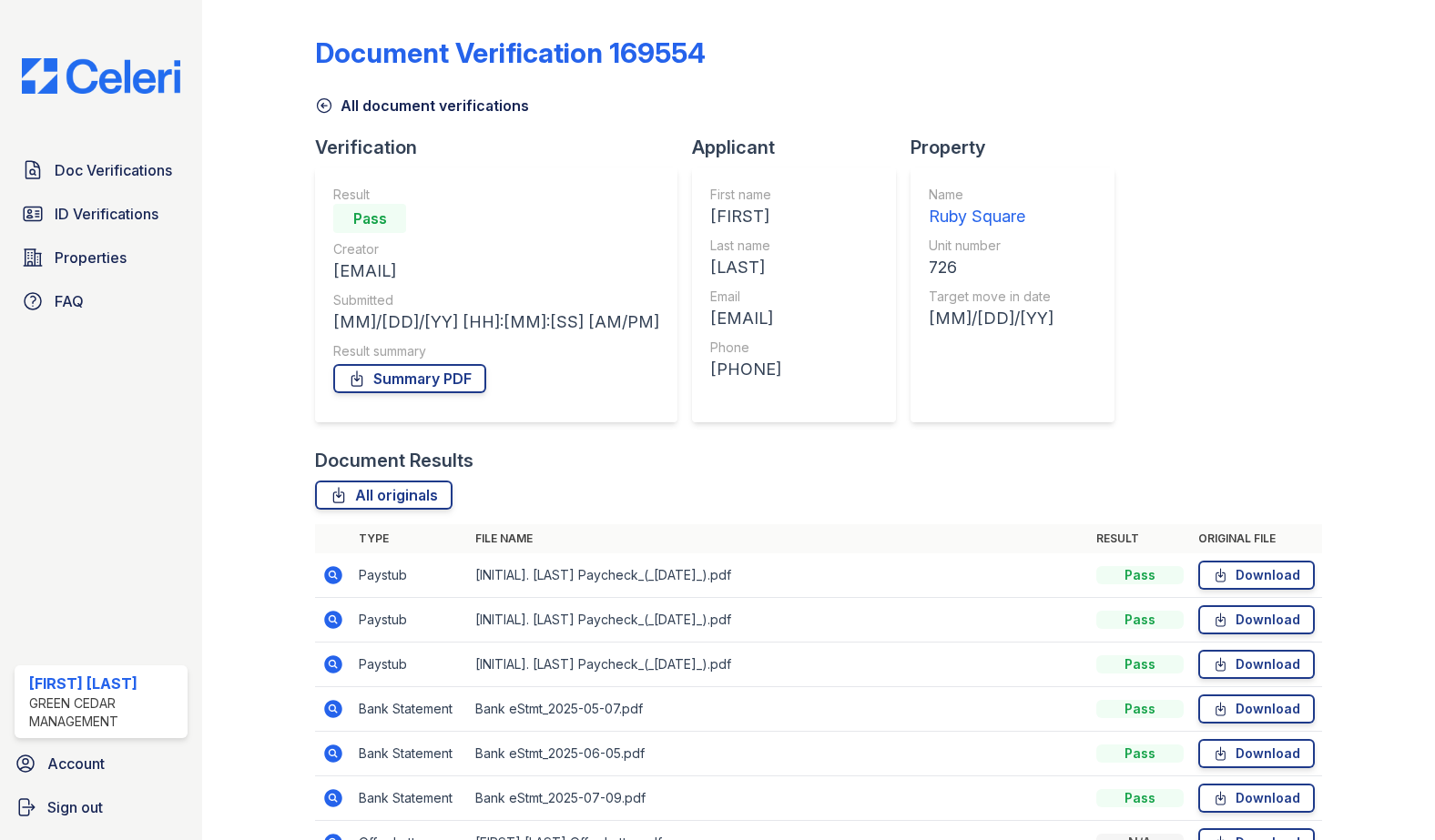 scroll, scrollTop: 0, scrollLeft: 0, axis: both 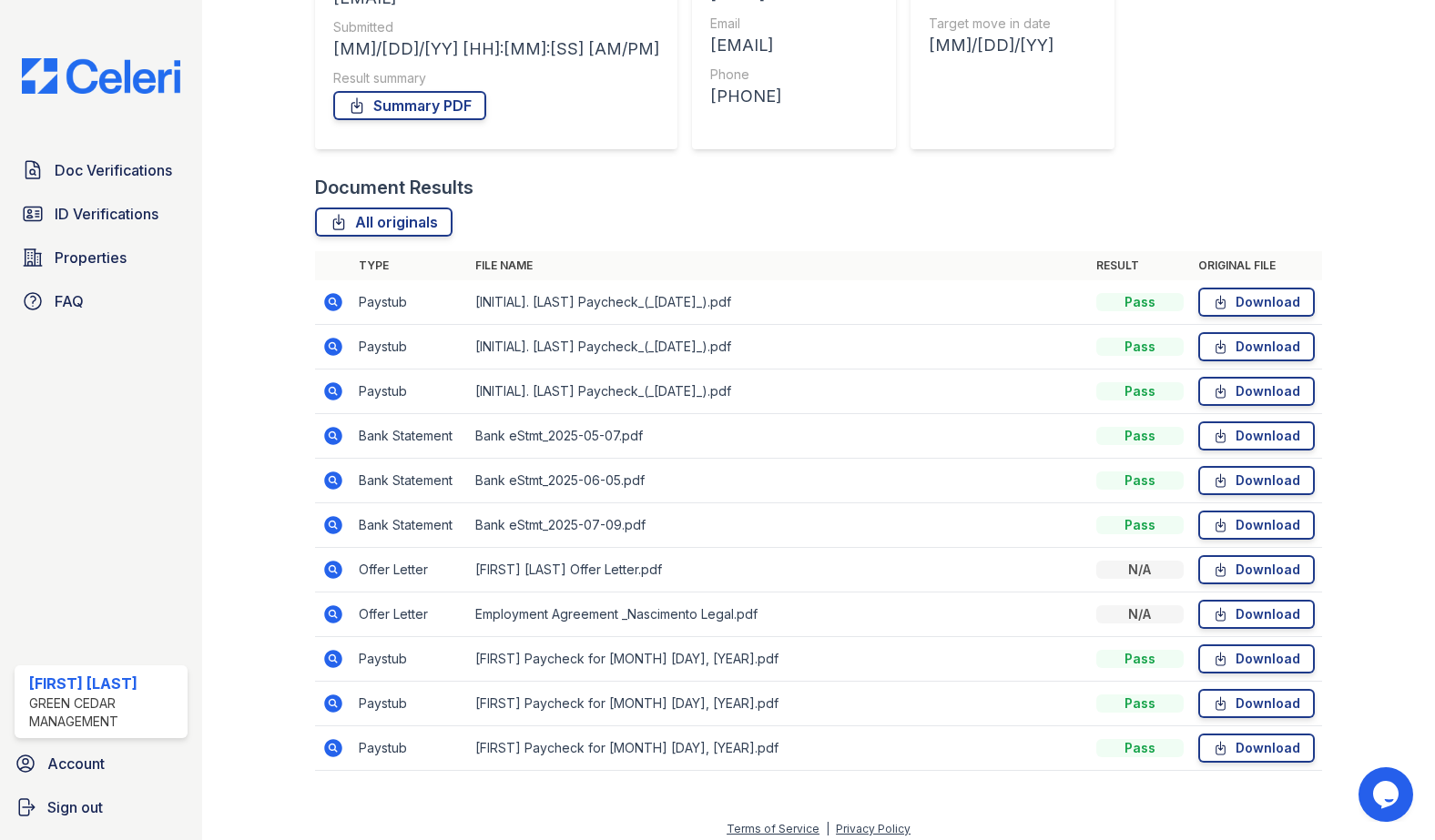 click 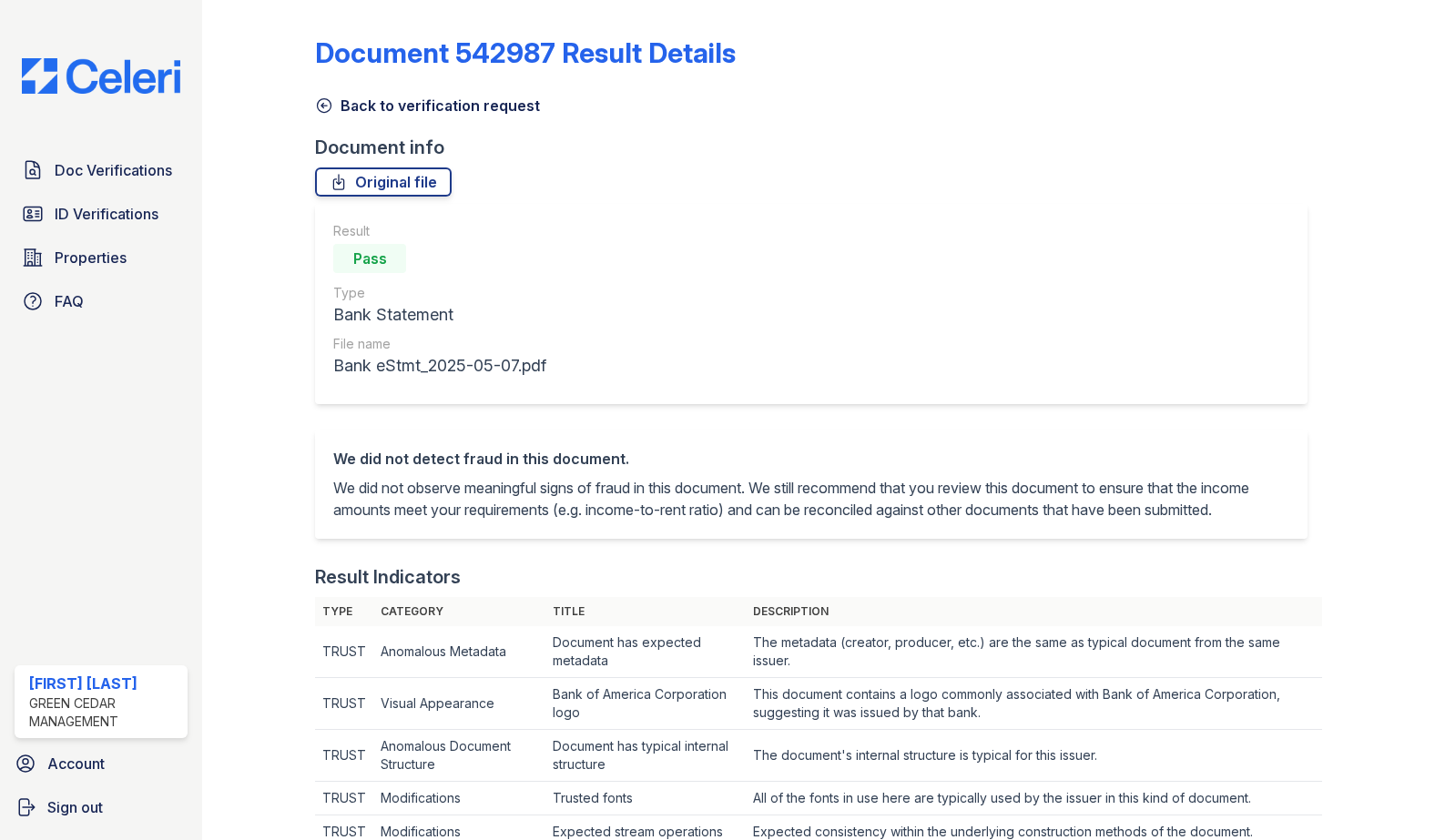 scroll, scrollTop: 0, scrollLeft: 0, axis: both 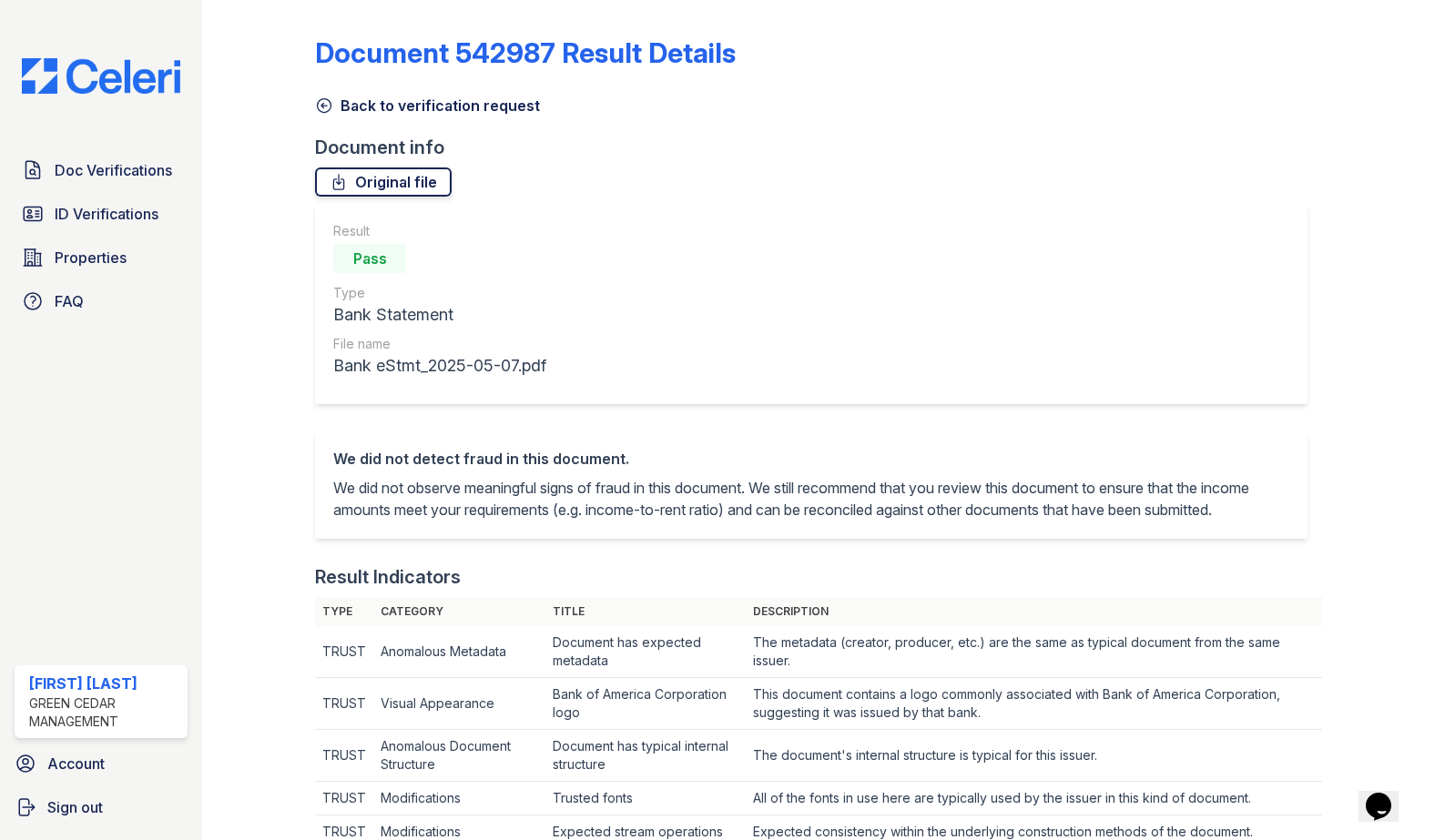 click on "Original file" at bounding box center [383, 182] 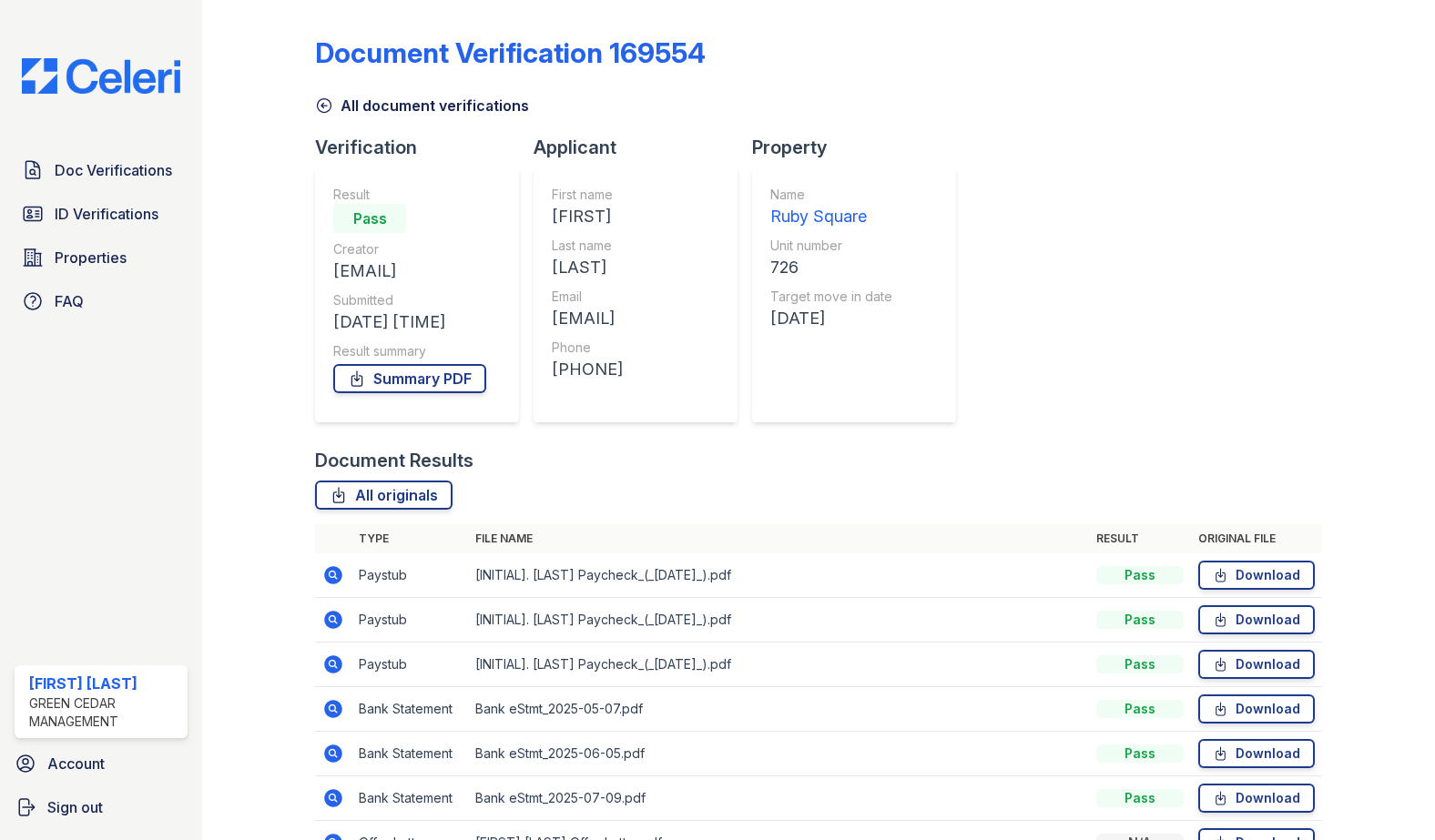 scroll, scrollTop: 0, scrollLeft: 0, axis: both 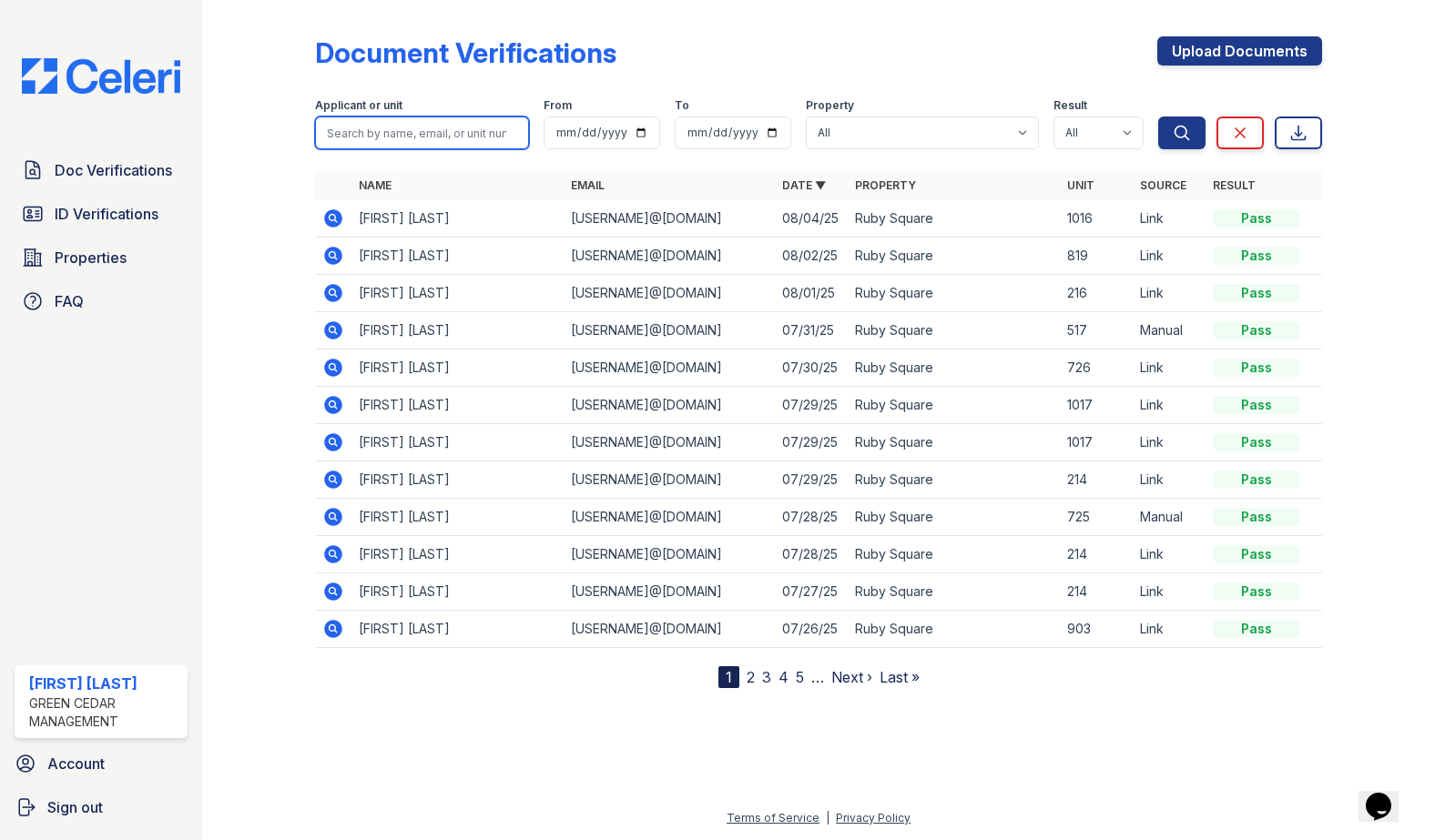 click at bounding box center [422, 133] 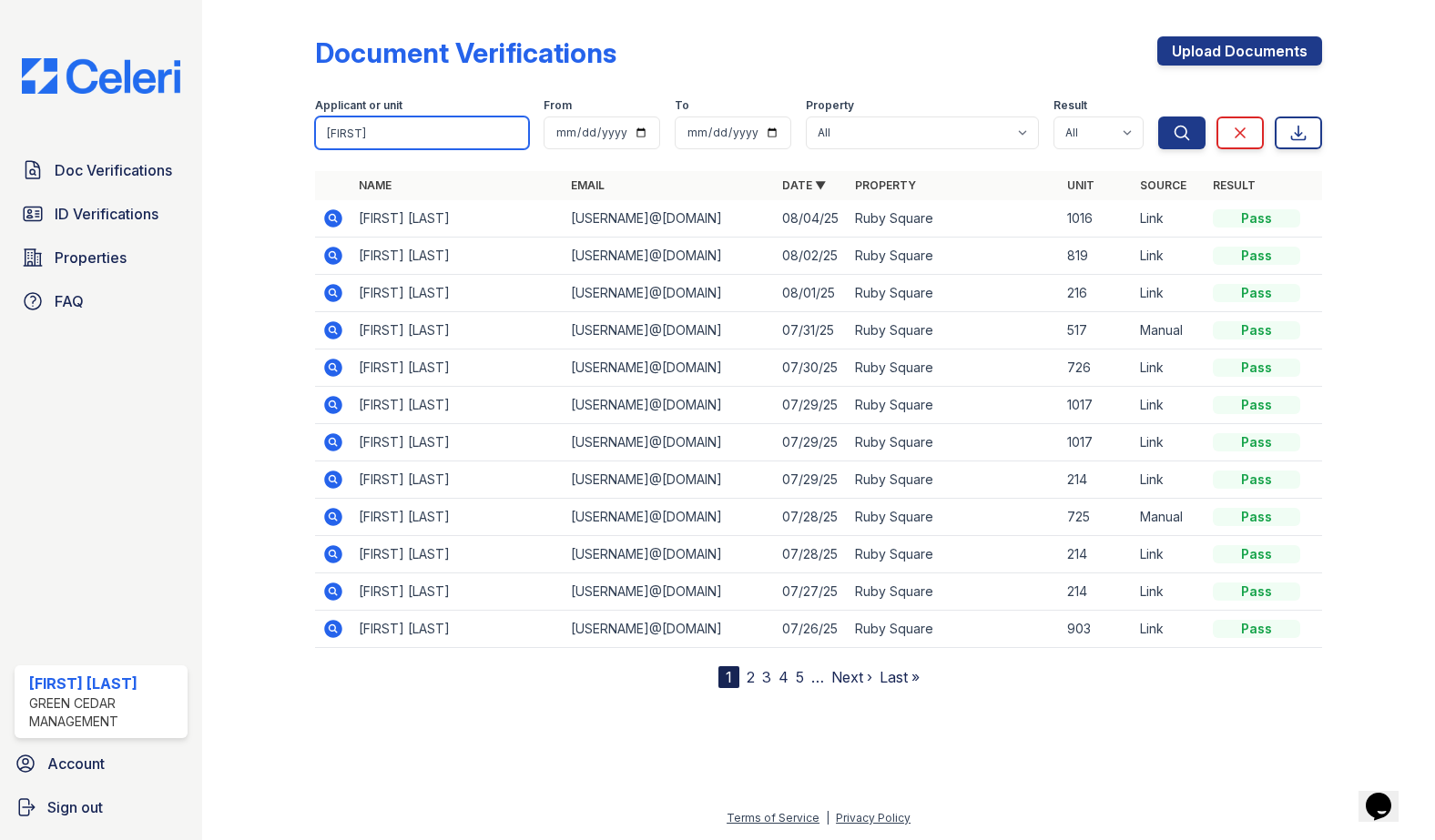 click on "Search" at bounding box center (1182, 133) 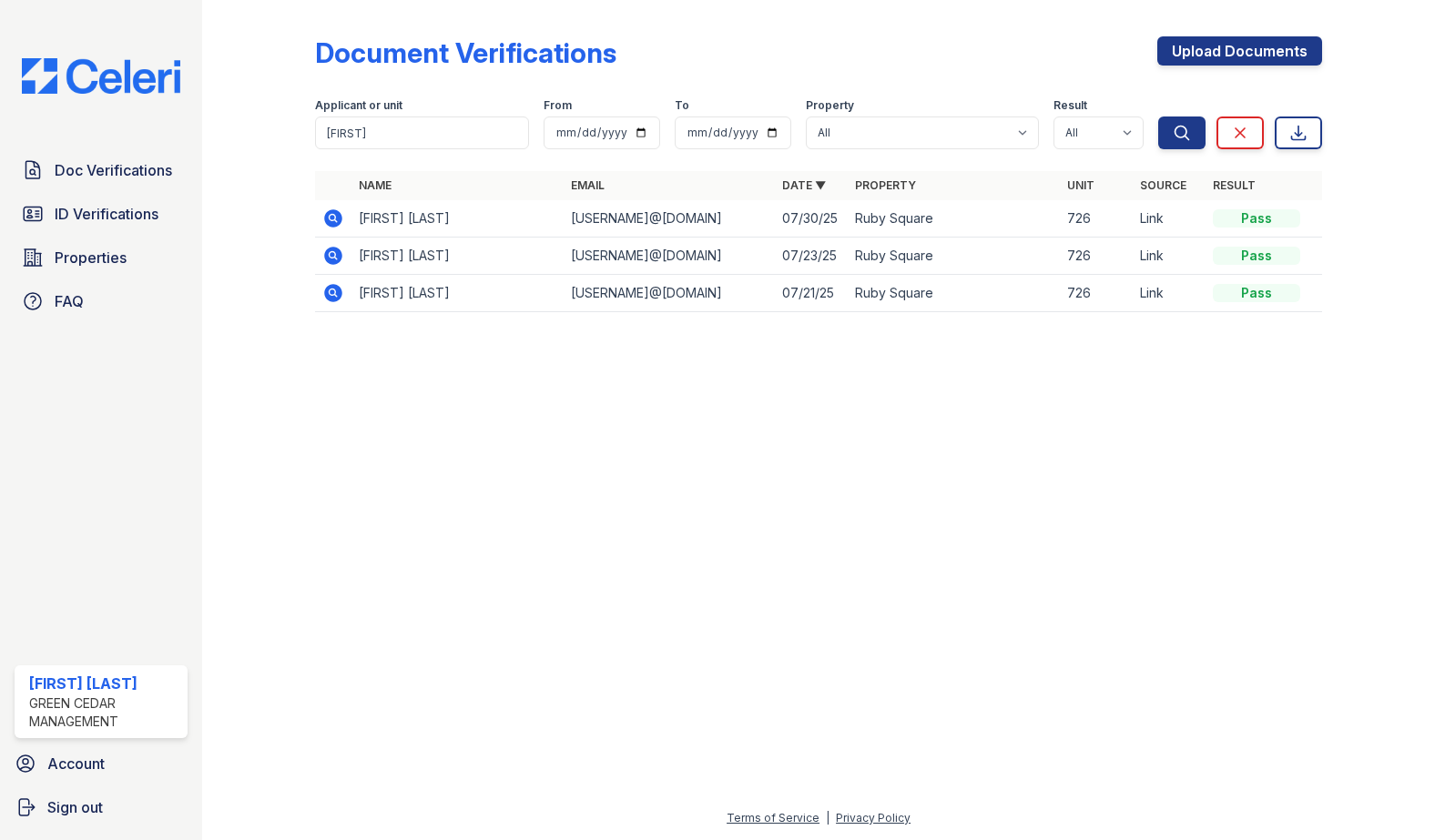 click 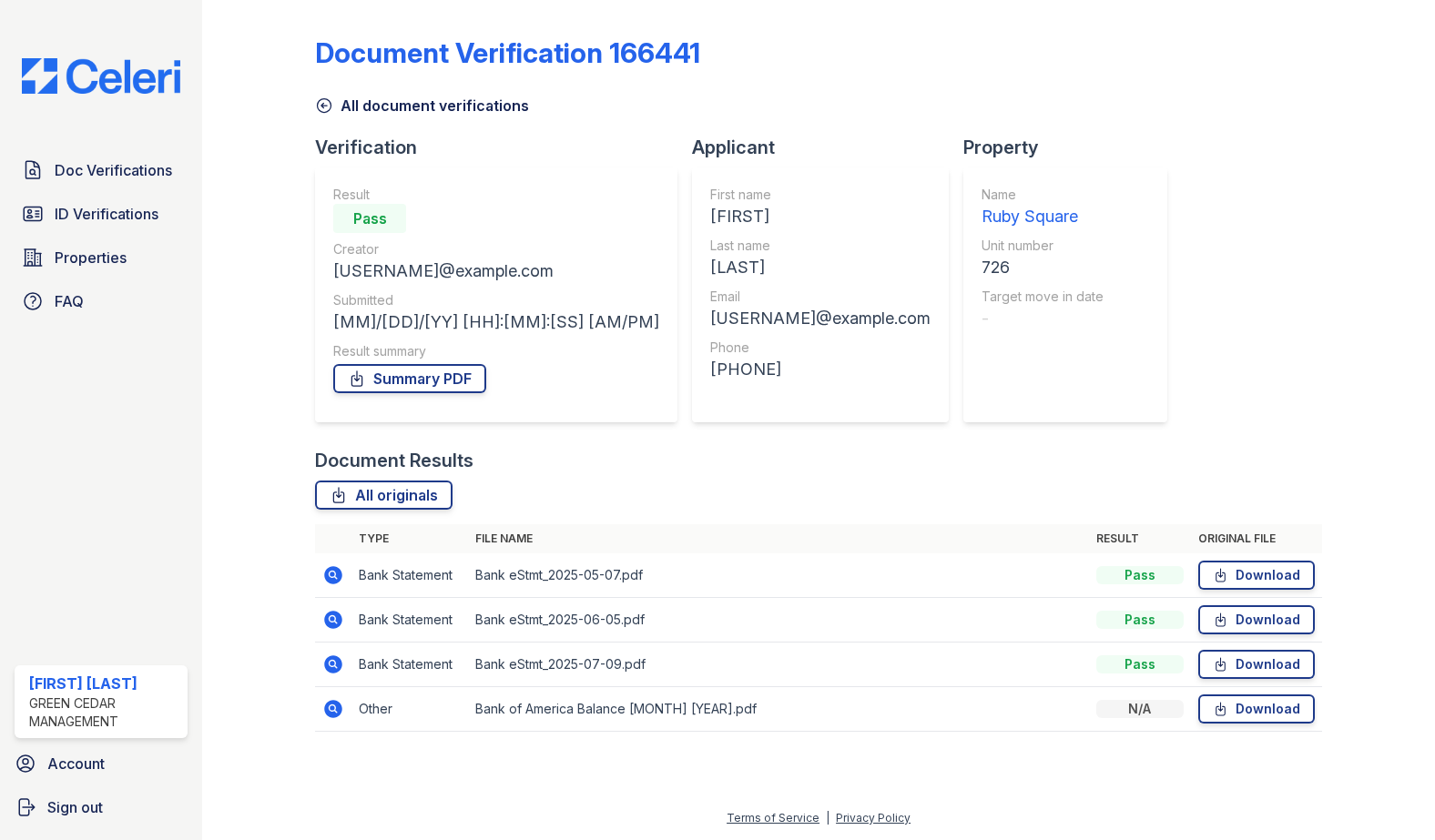 scroll, scrollTop: 0, scrollLeft: 0, axis: both 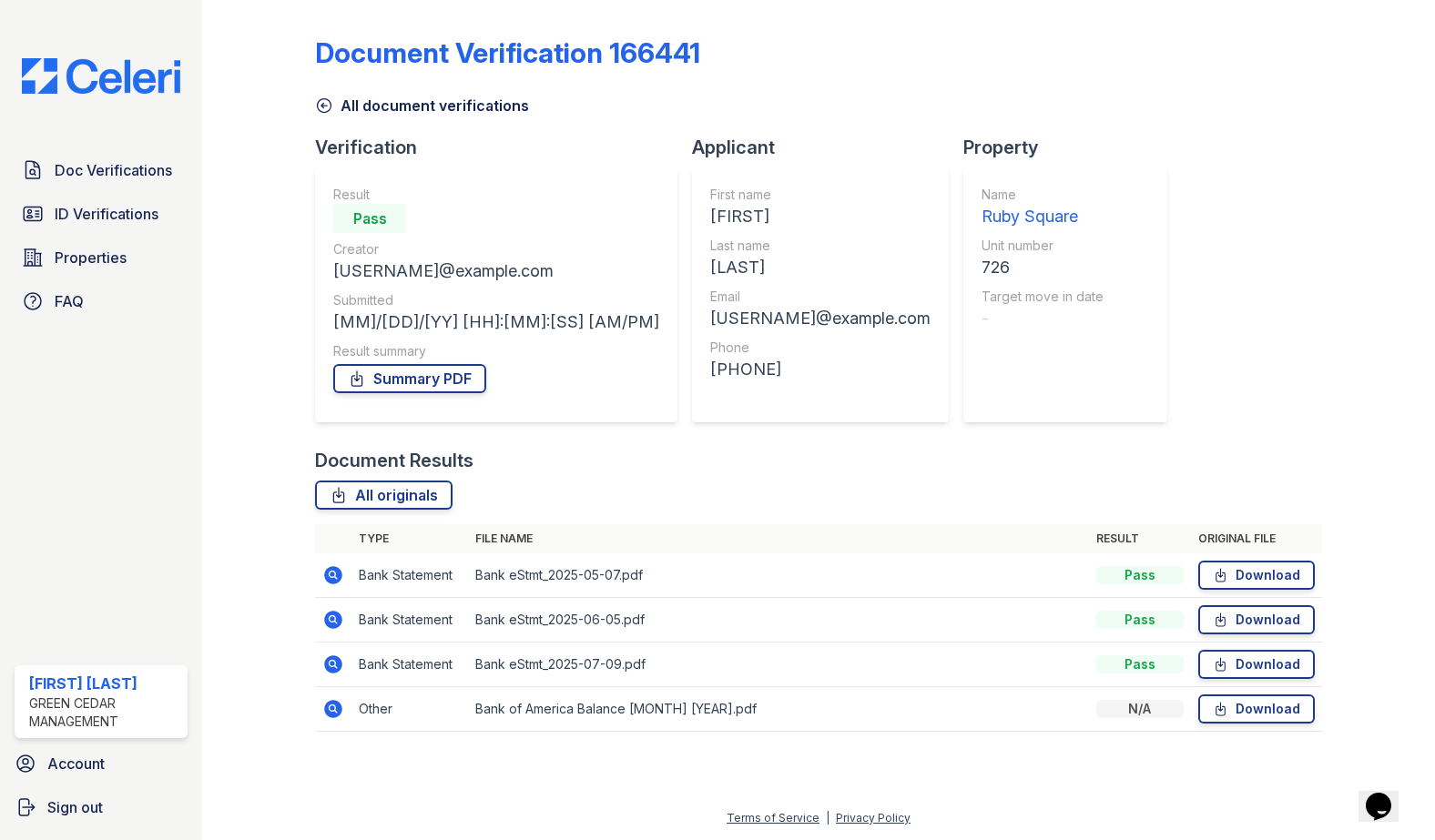 click 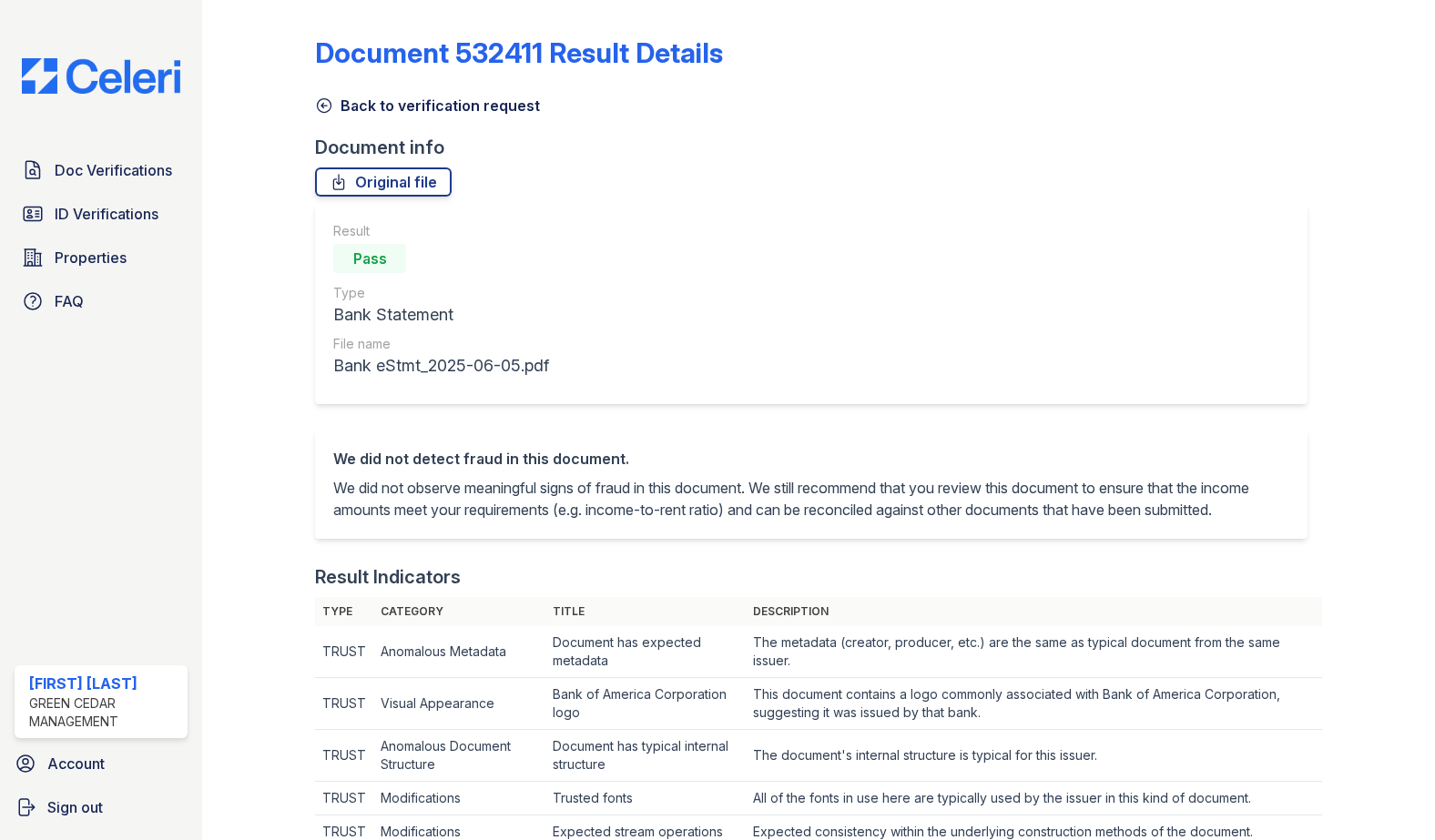 scroll, scrollTop: 0, scrollLeft: 0, axis: both 